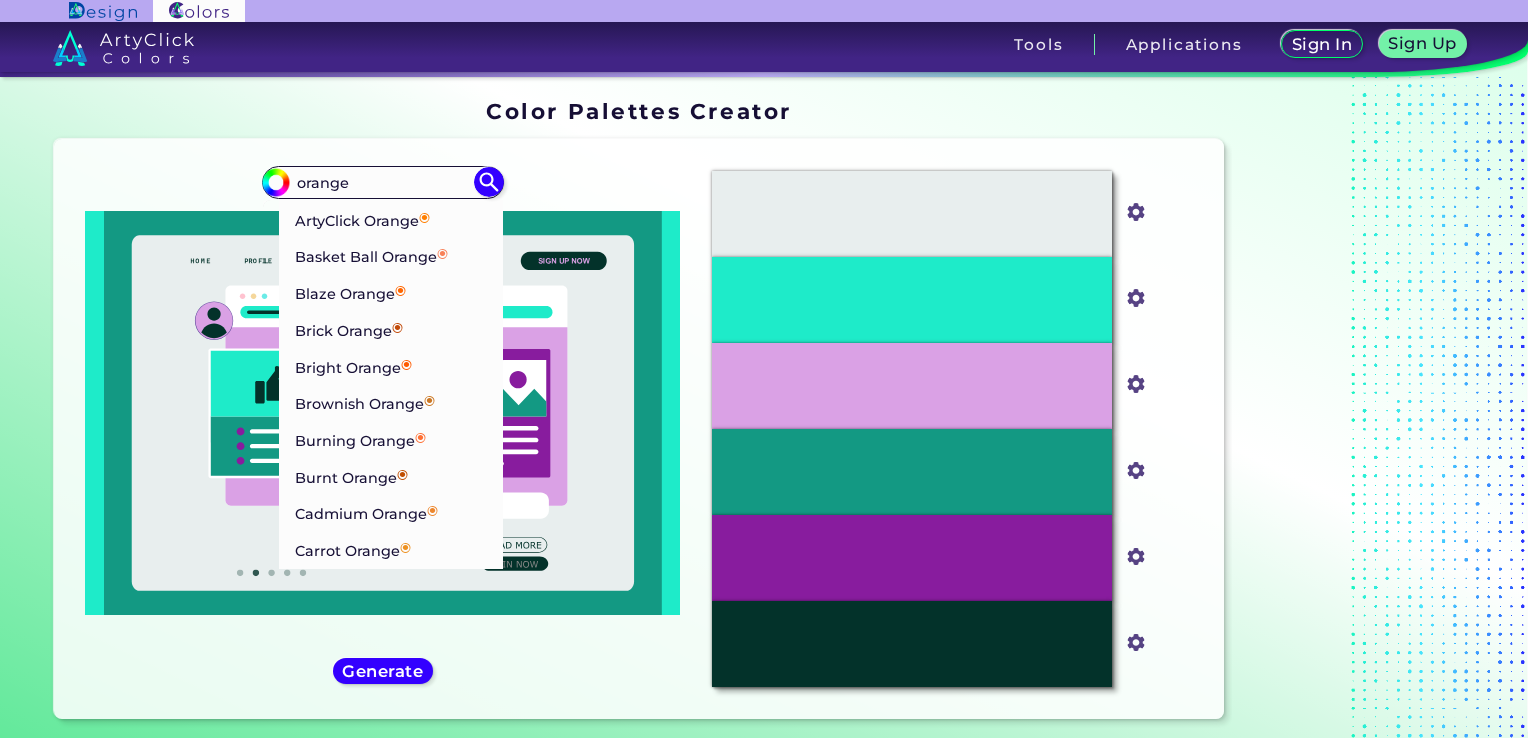 scroll, scrollTop: 0, scrollLeft: 0, axis: both 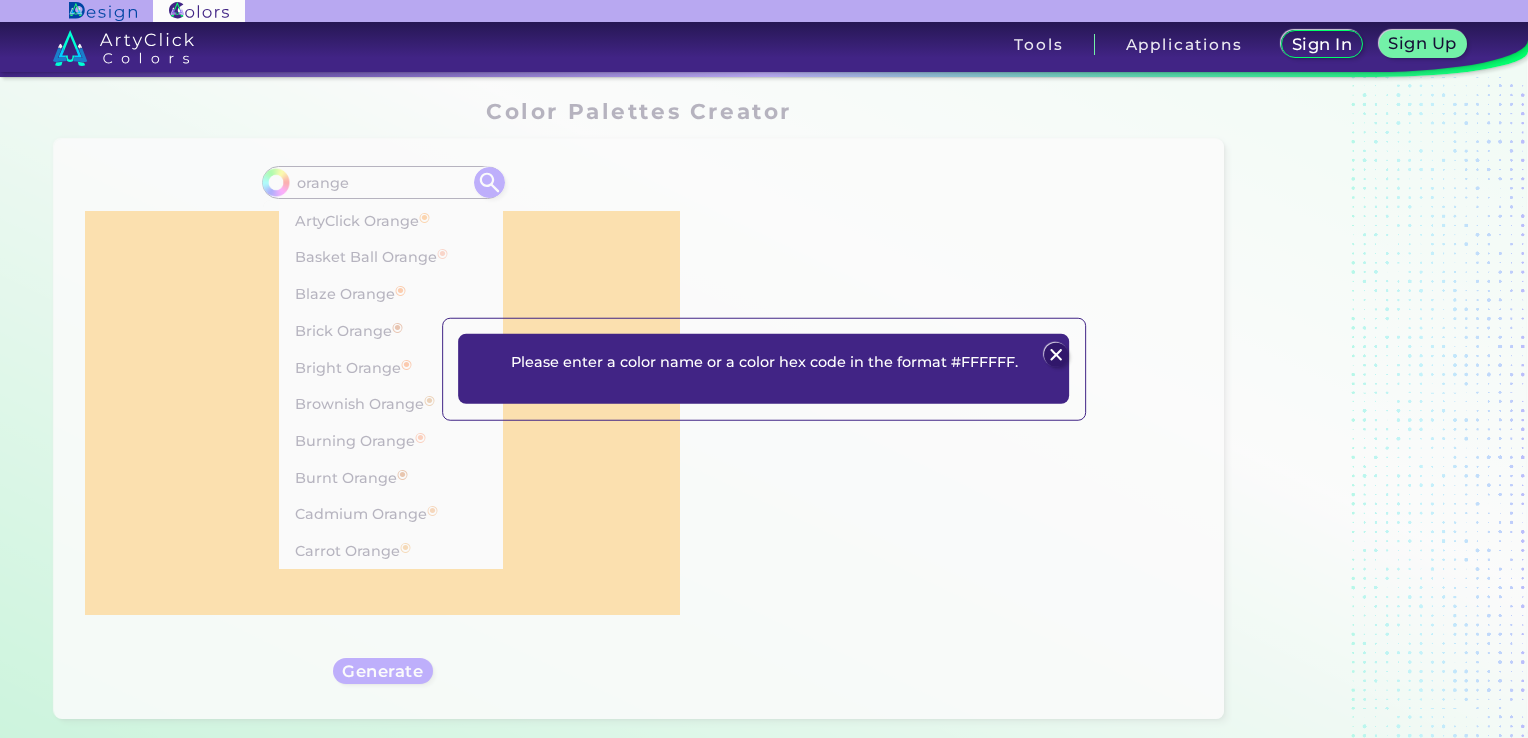 click at bounding box center [1056, 355] 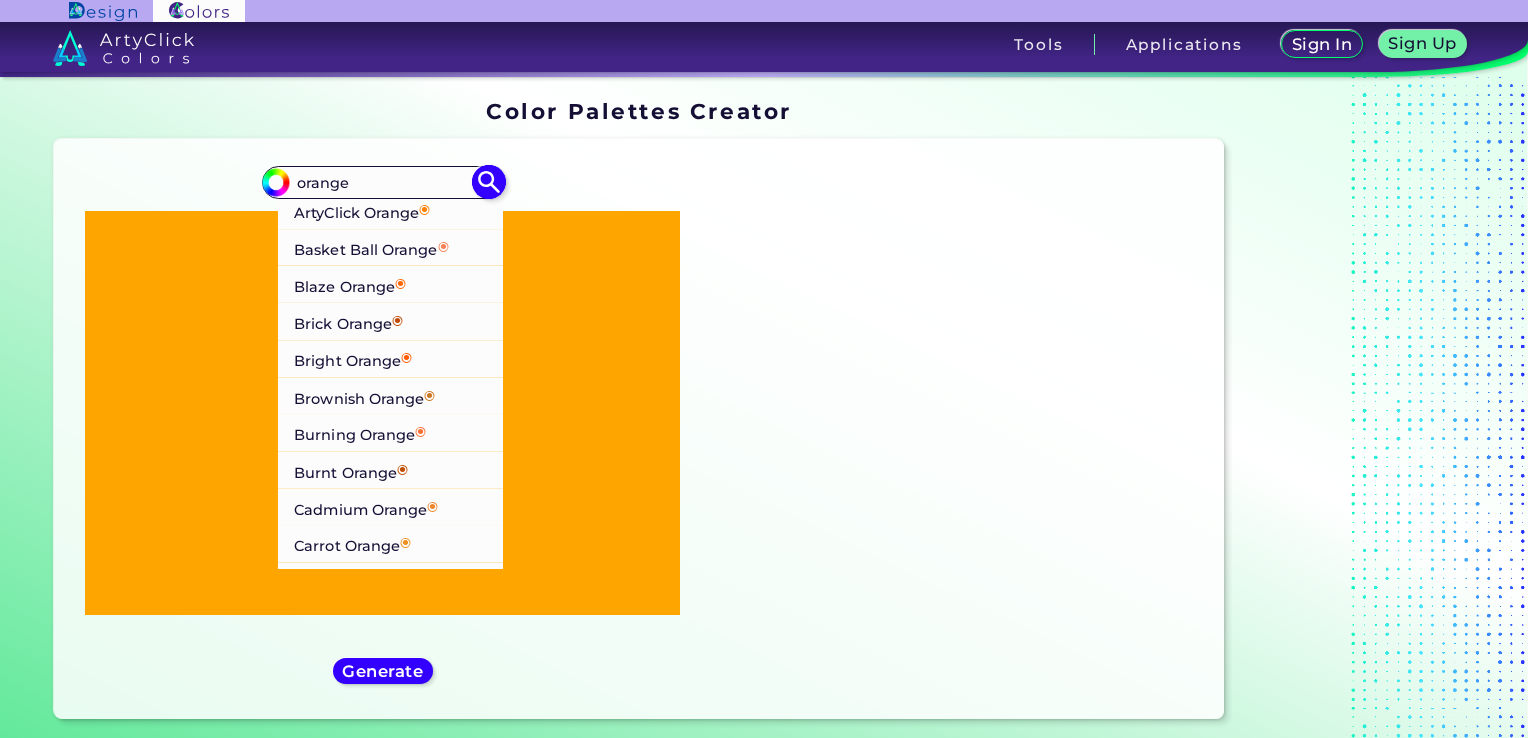 click on "Blaze Orange   ◉" at bounding box center (350, 284) 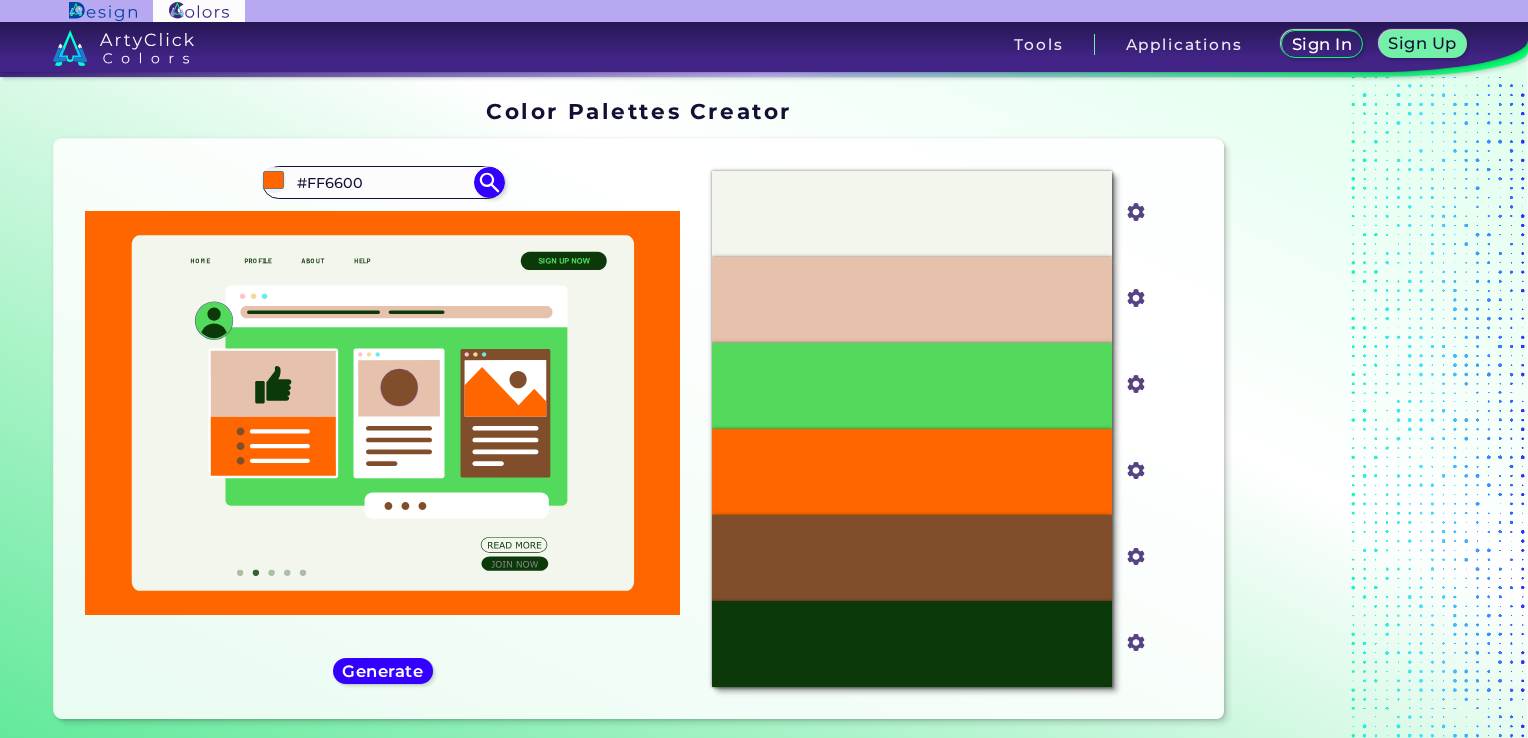 drag, startPoint x: 440, startPoint y: 189, endPoint x: 244, endPoint y: 172, distance: 196.73587 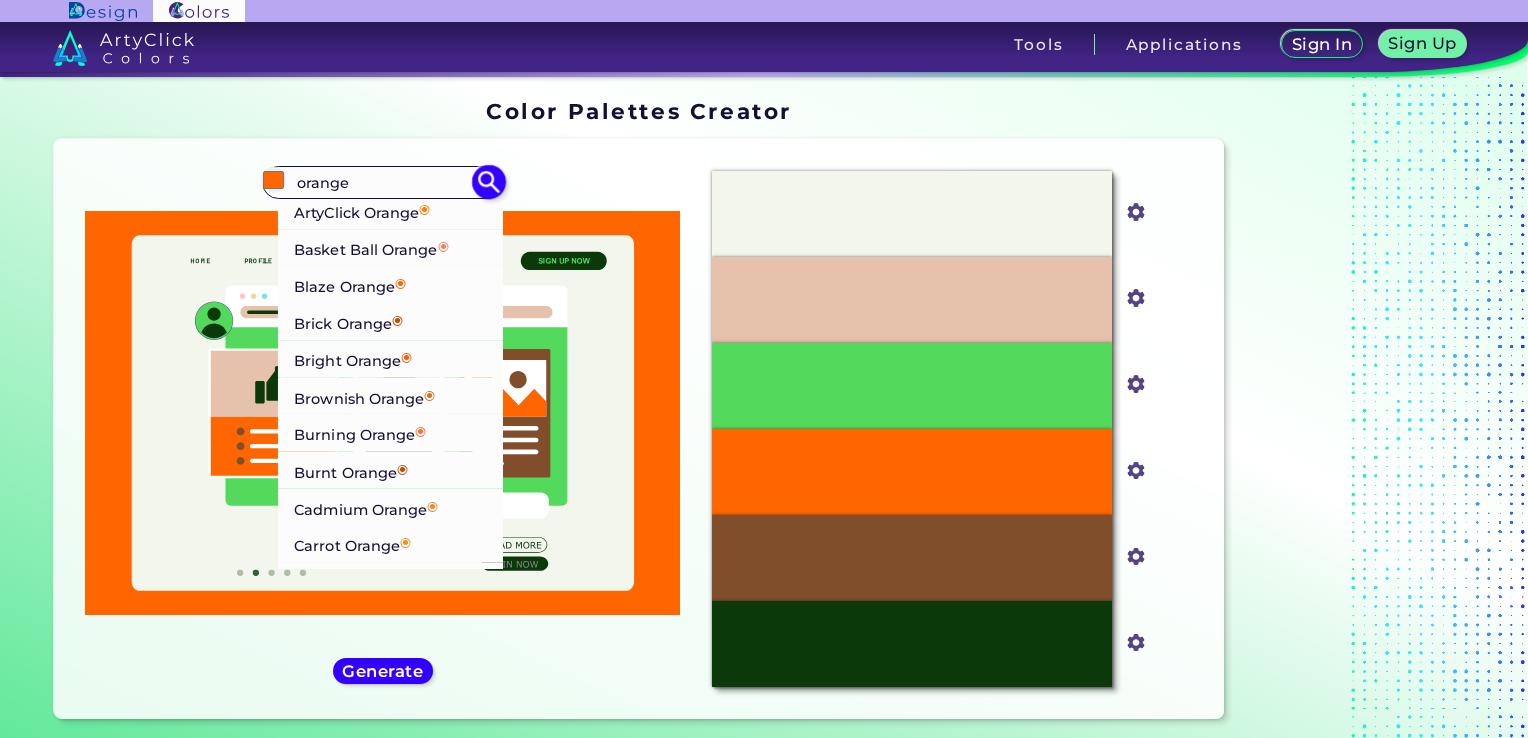 type on "orange" 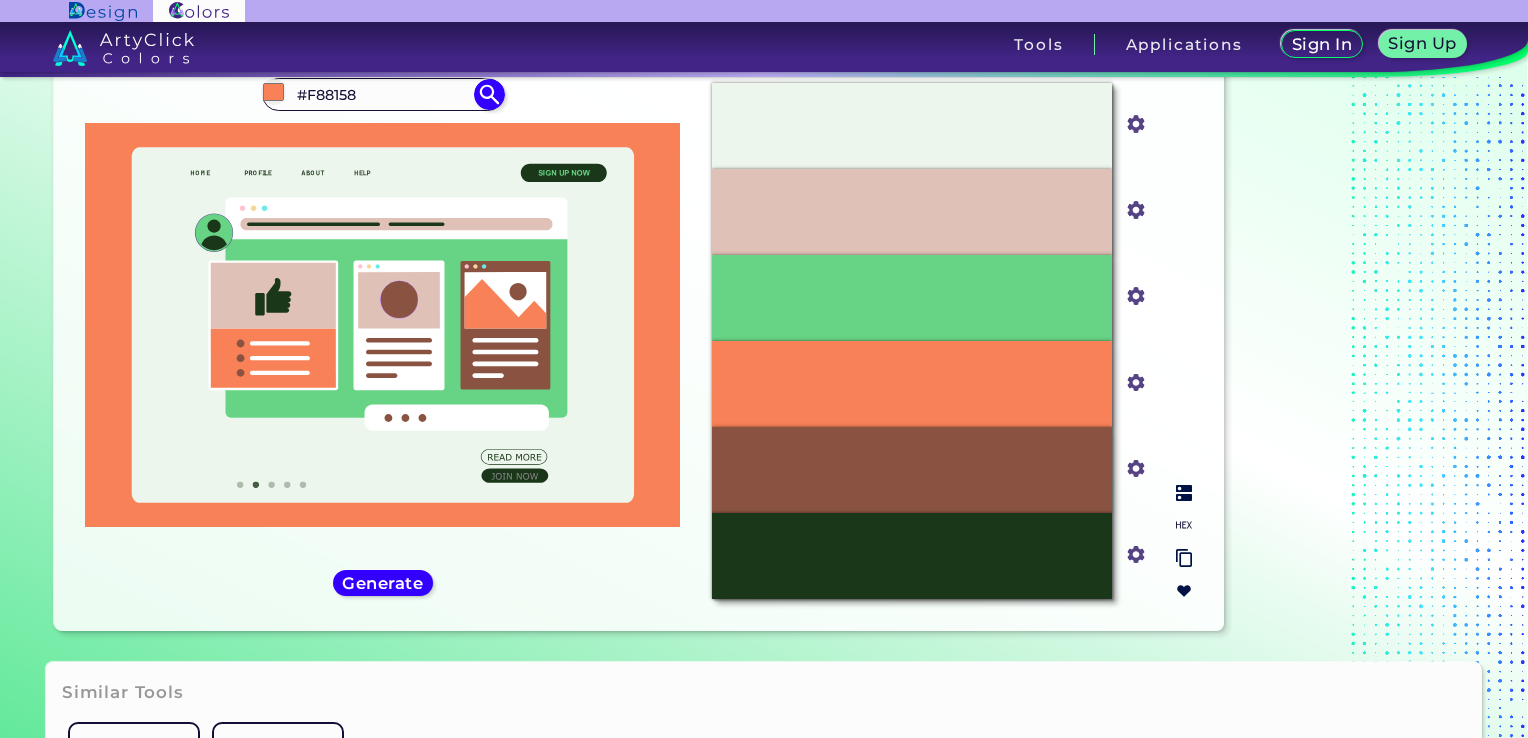 scroll, scrollTop: 0, scrollLeft: 0, axis: both 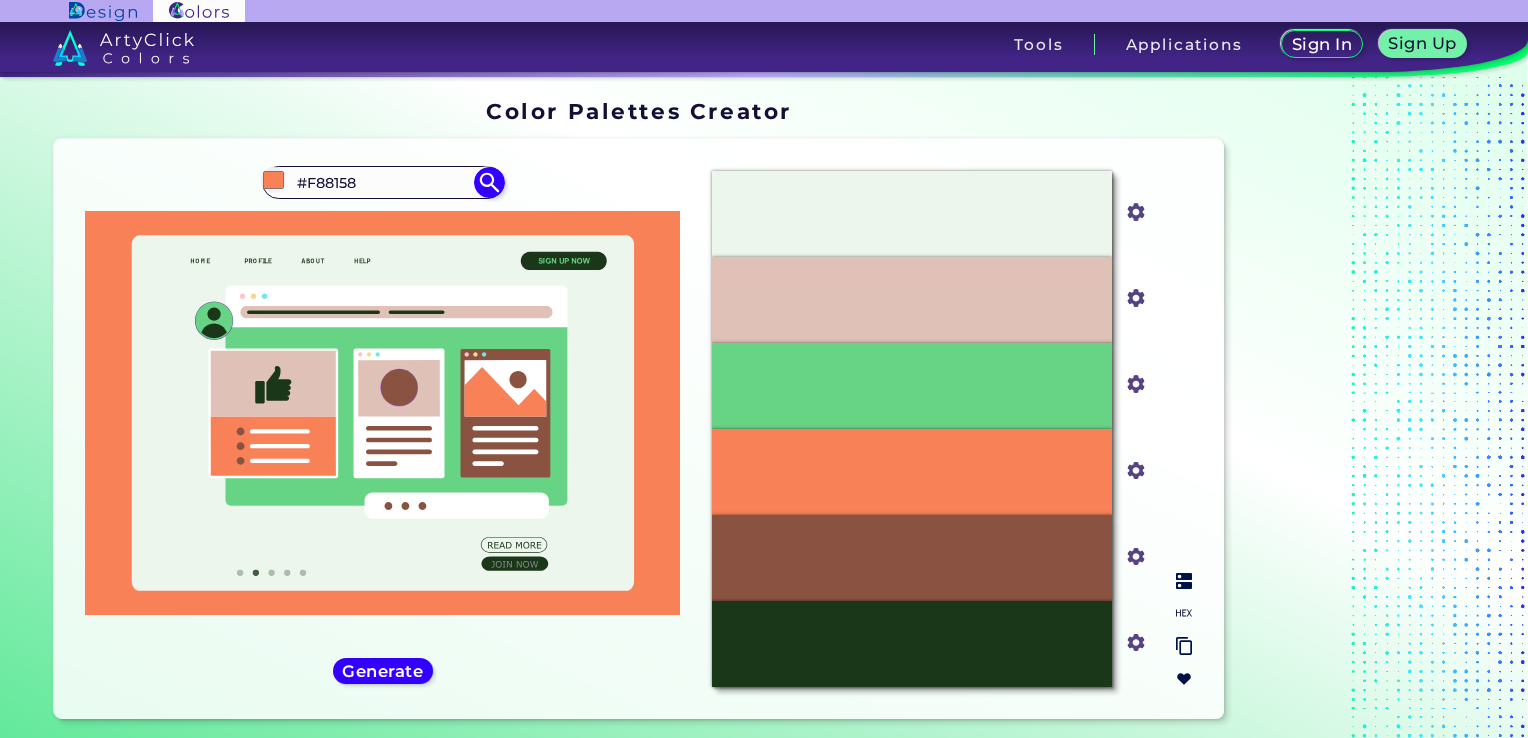click on "#8A5341" at bounding box center [912, 558] 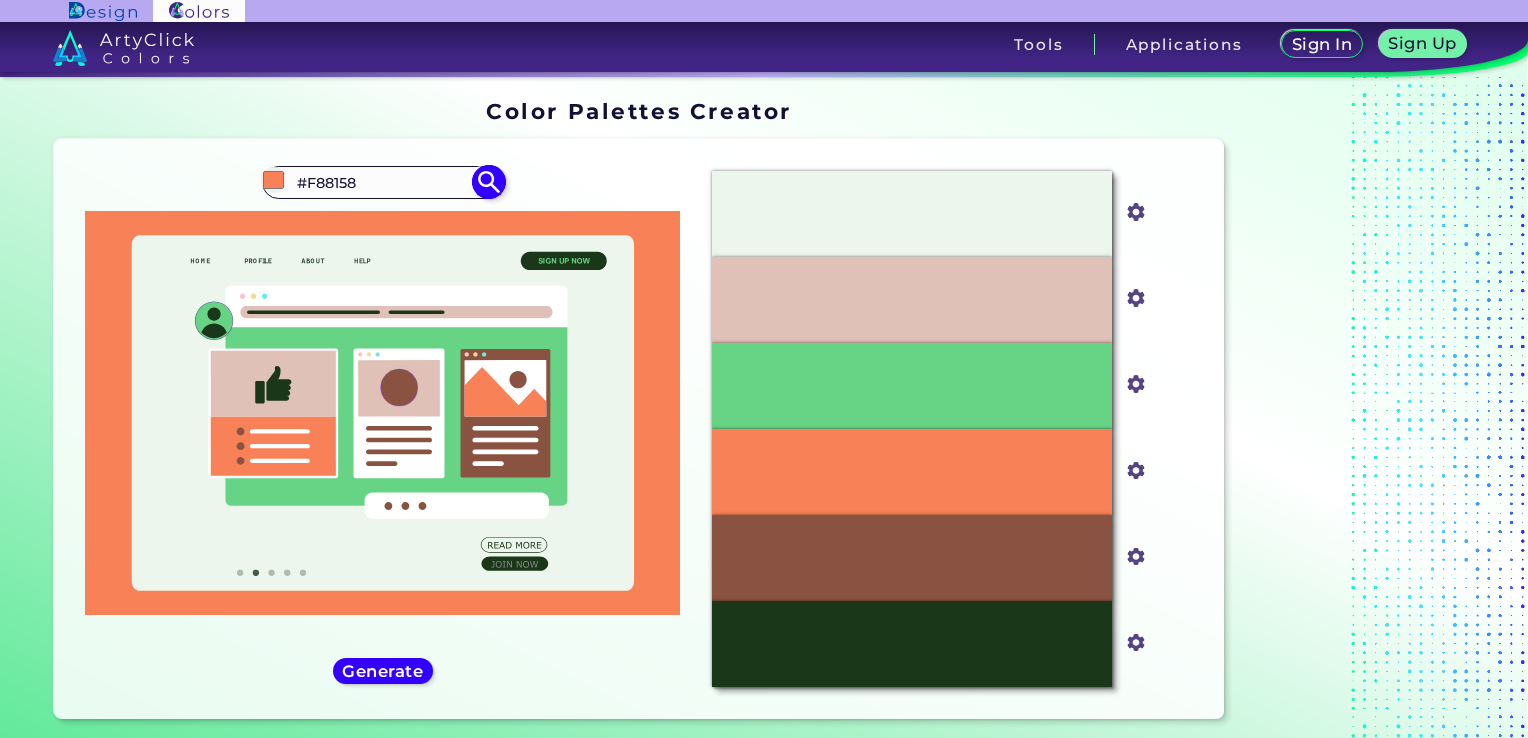 drag, startPoint x: 382, startPoint y: 191, endPoint x: 271, endPoint y: 182, distance: 111.364265 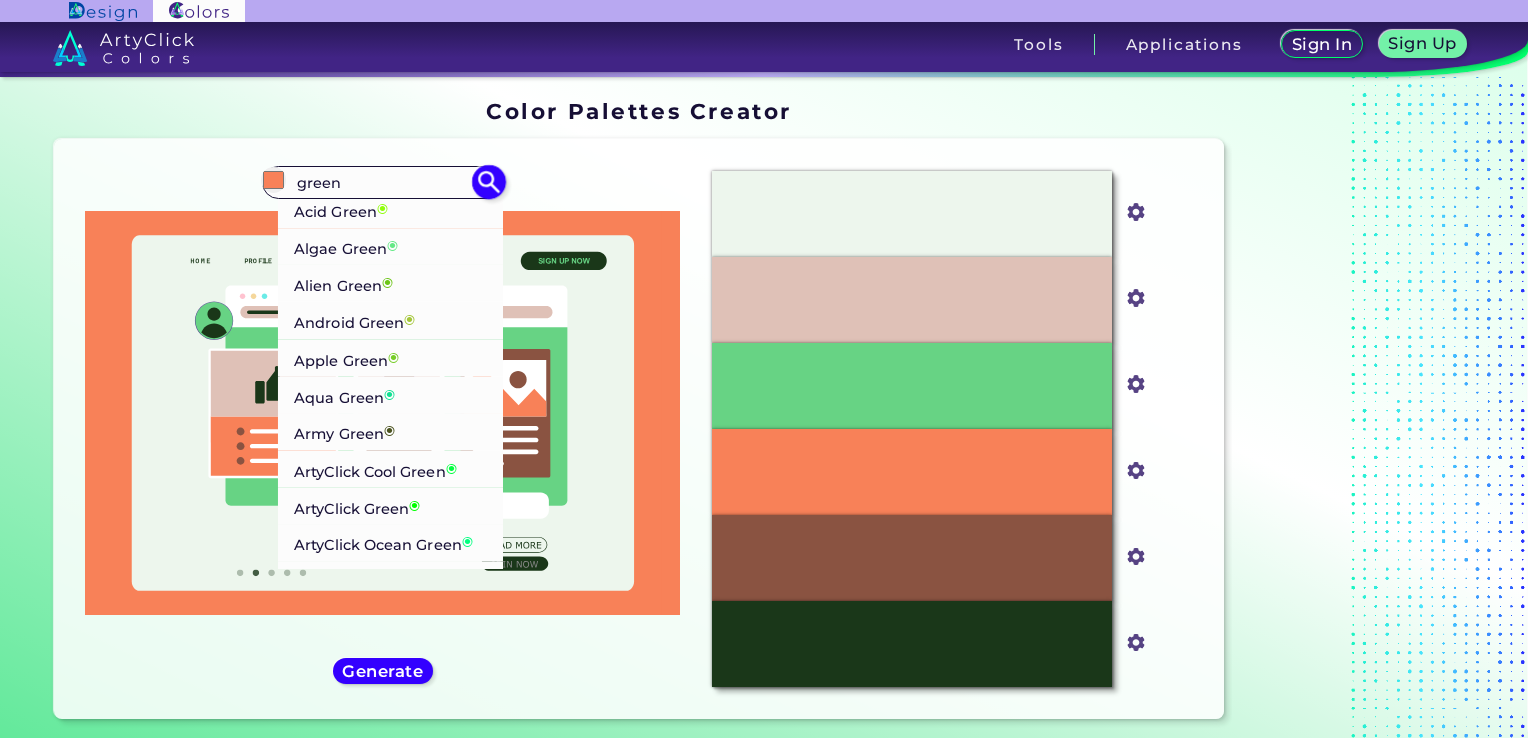 type on "green" 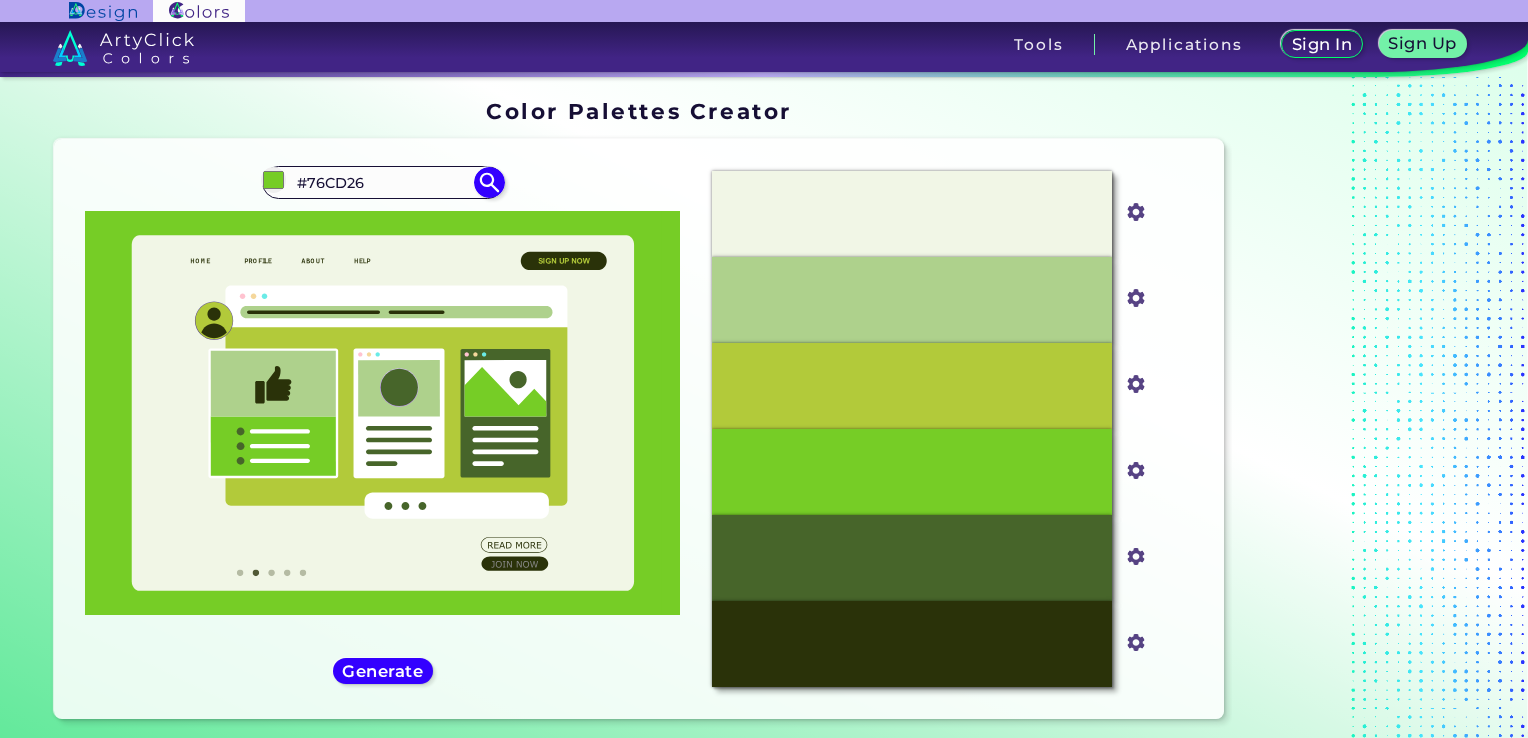 drag, startPoint x: 448, startPoint y: 188, endPoint x: 218, endPoint y: 156, distance: 232.21542 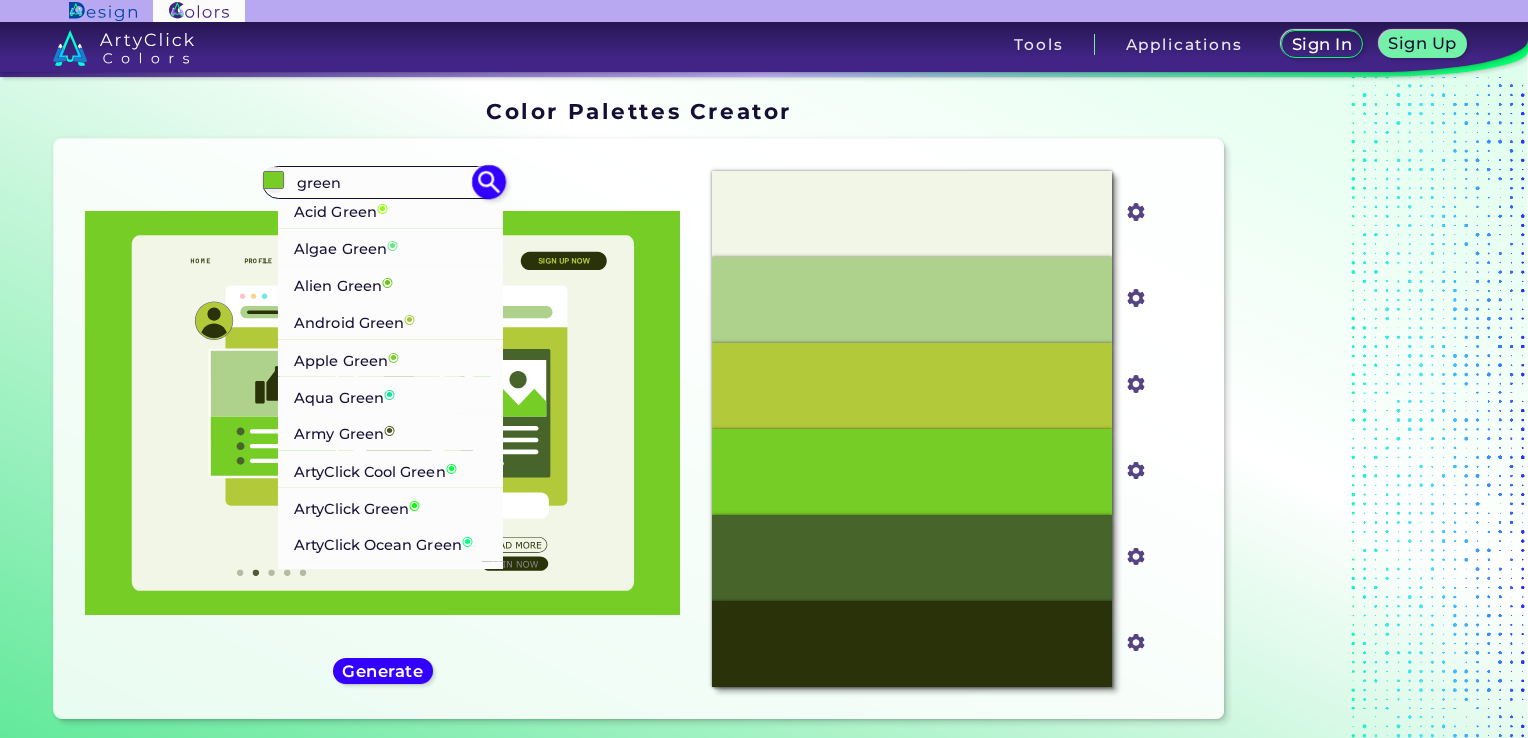 type on "green" 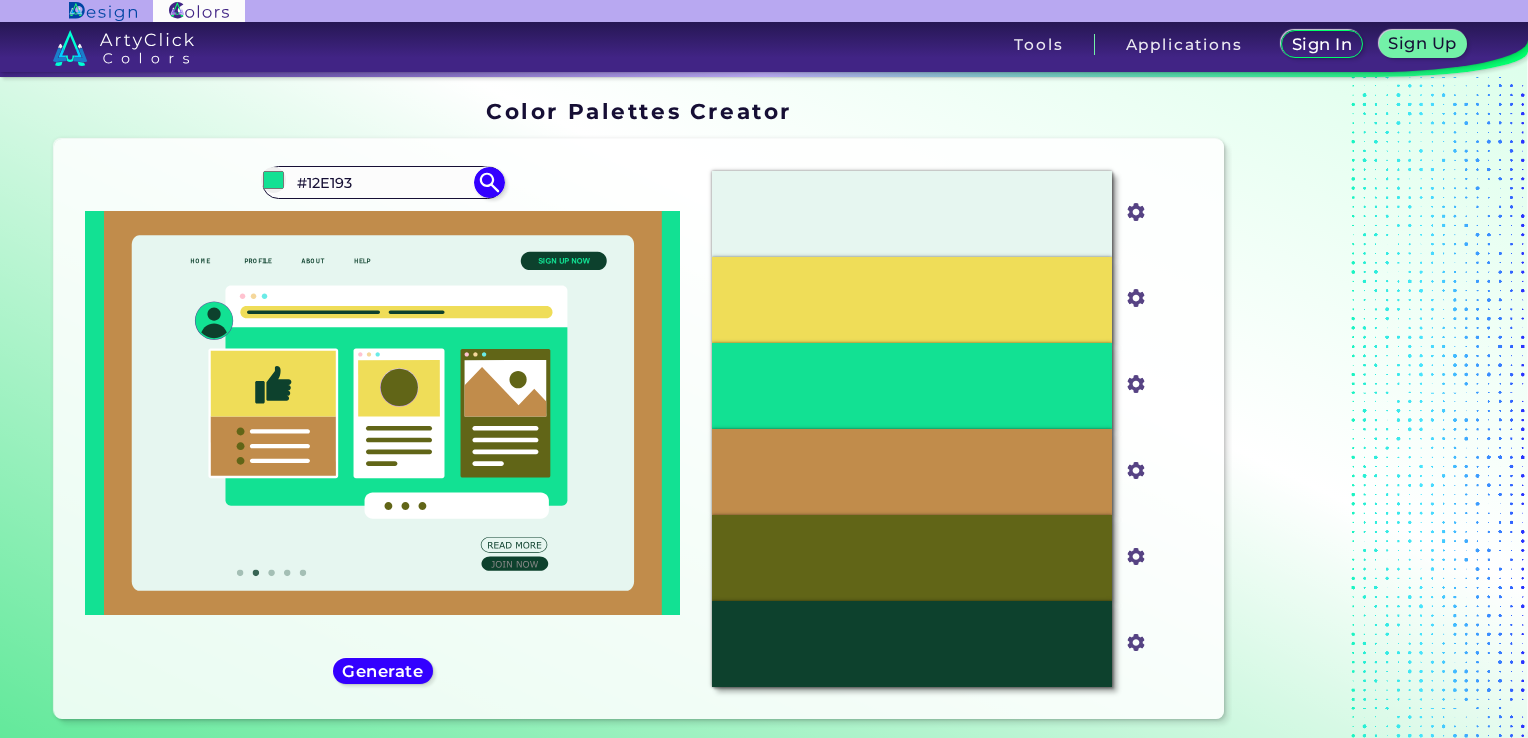 drag, startPoint x: 388, startPoint y: 183, endPoint x: 225, endPoint y: 172, distance: 163.37074 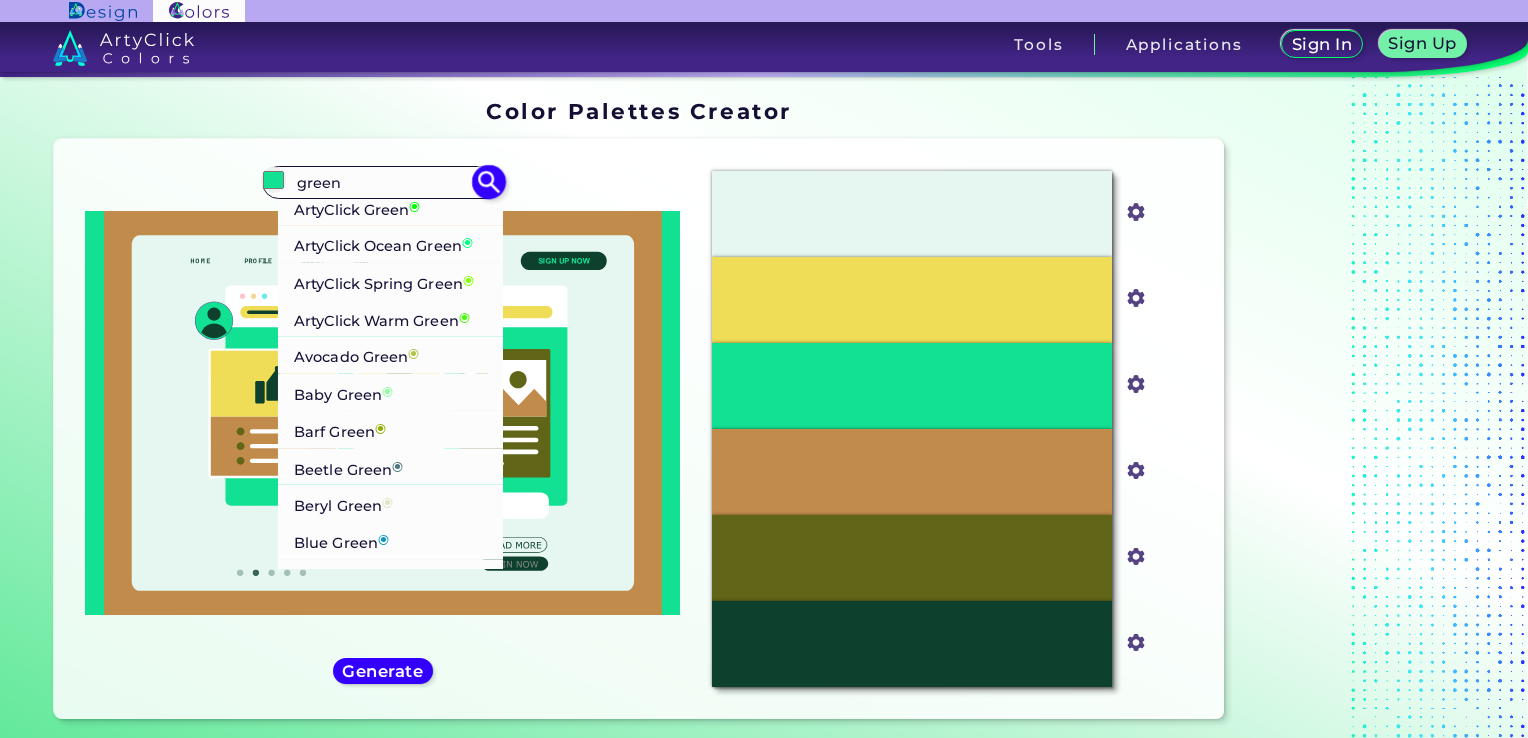 scroll, scrollTop: 299, scrollLeft: 0, axis: vertical 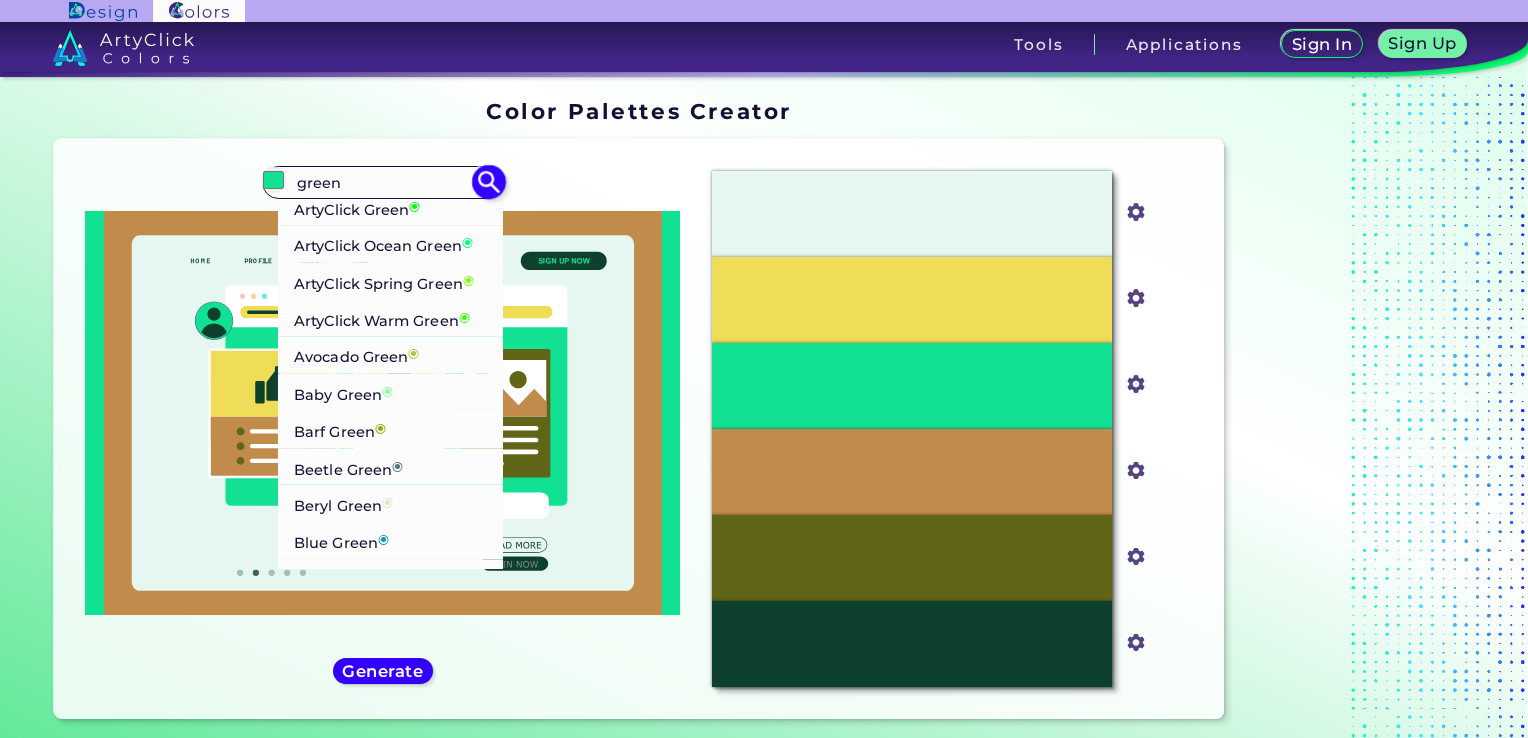 type on "green" 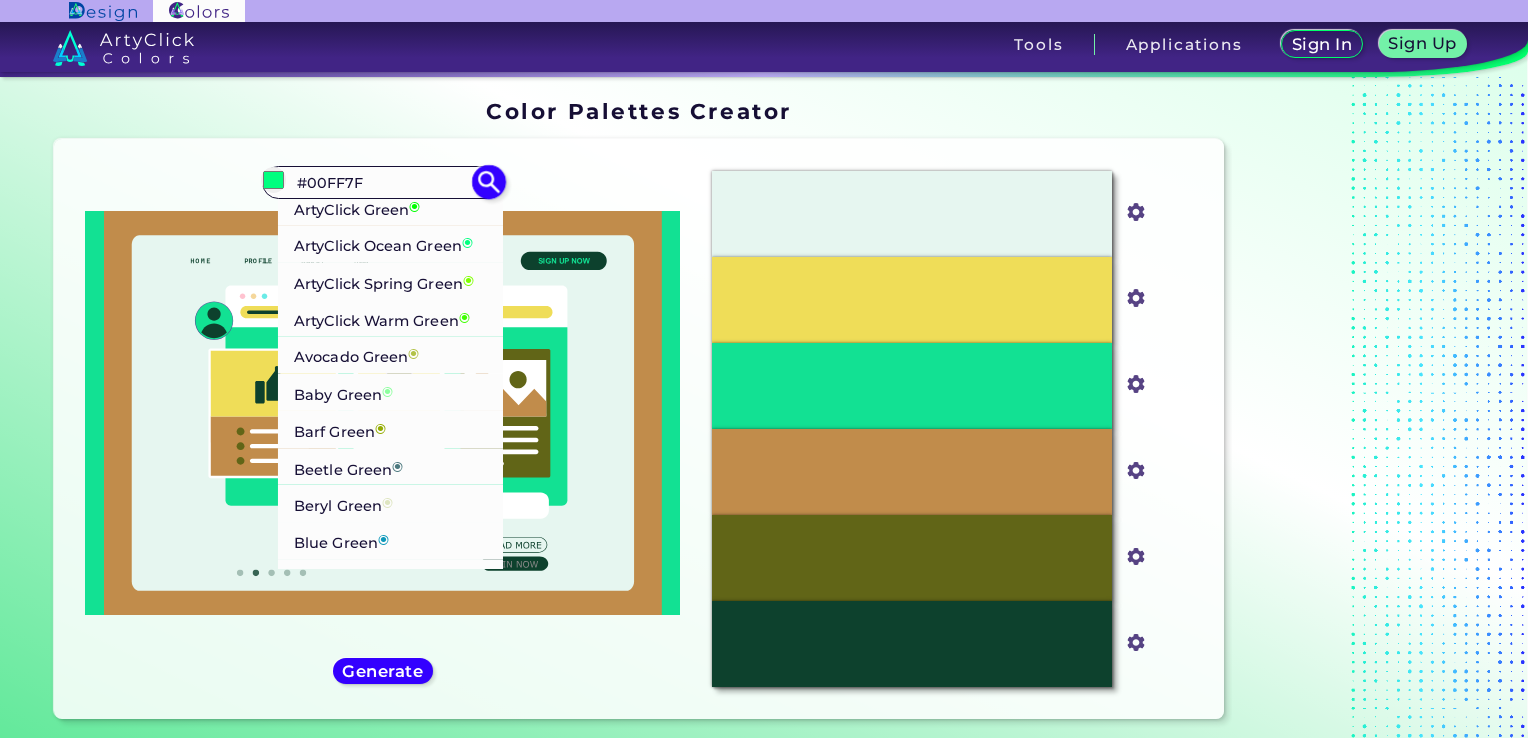 scroll, scrollTop: 0, scrollLeft: 0, axis: both 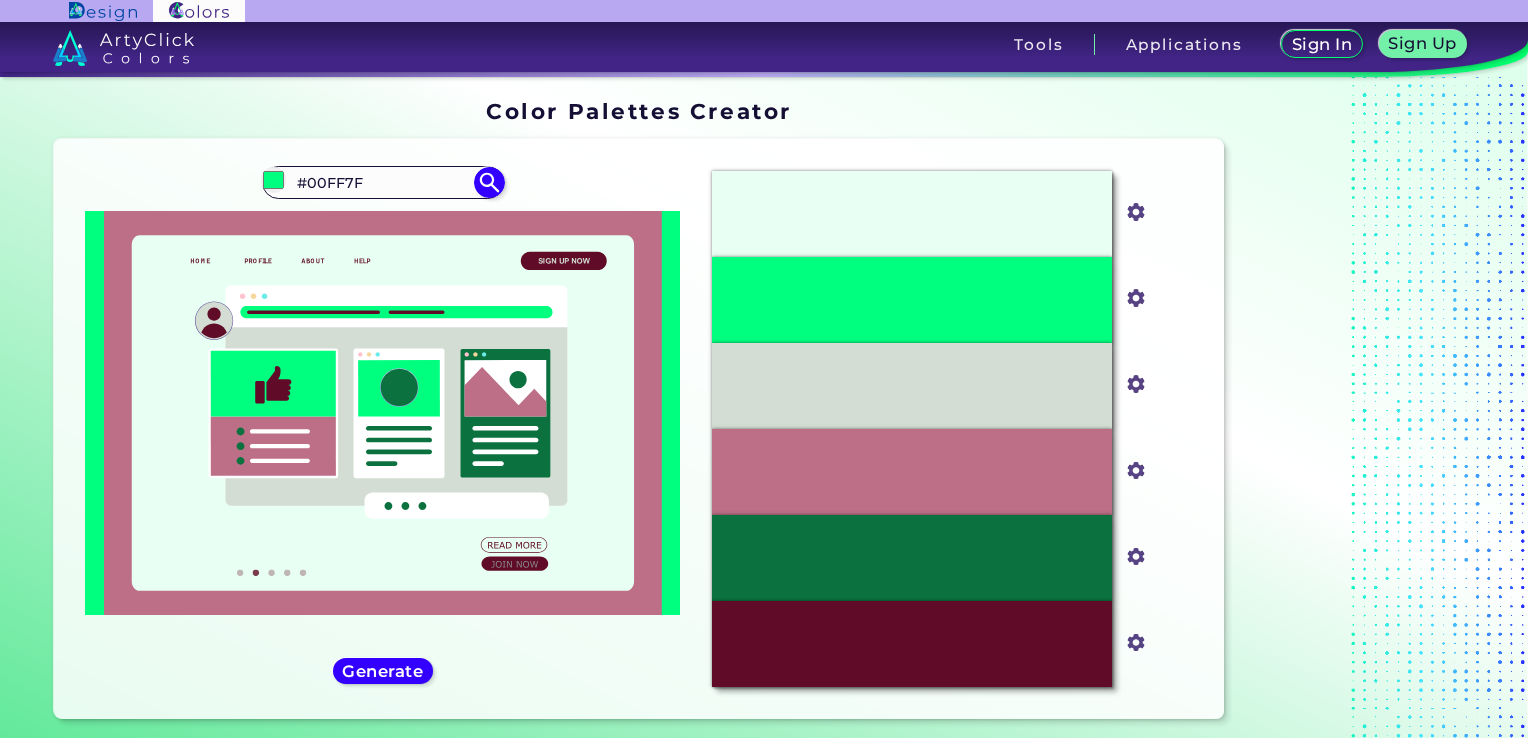 drag, startPoint x: 402, startPoint y: 184, endPoint x: 512, endPoint y: 221, distance: 116.05602 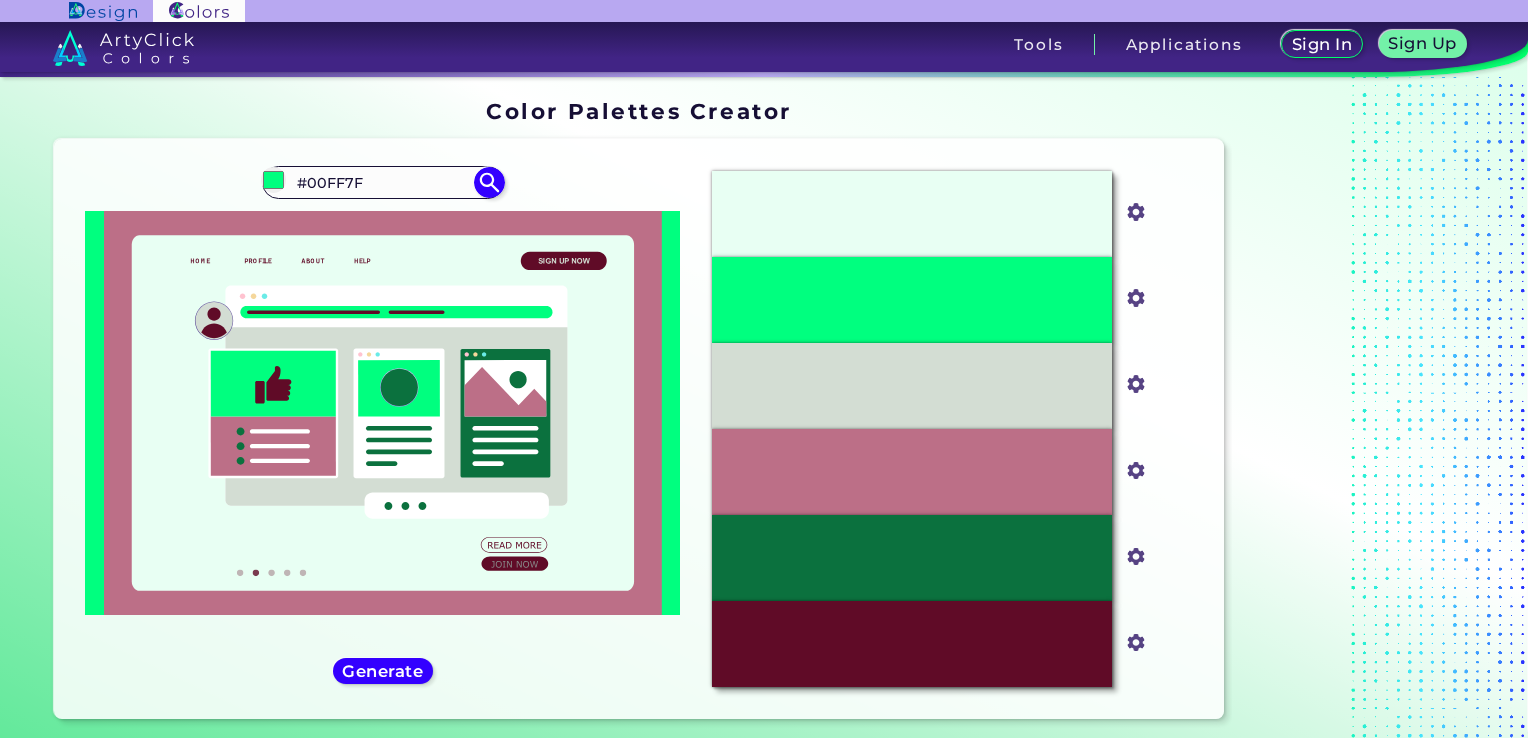 click on "#00ff7f
#00FF7F
Acid Green   ◉ Algae Green   ◉ Alien Green   ◉ Android Green   ◉ Apple Green   ◉ Aqua Green   ◉ Army Green   ◉ ArtyClick Cool Green   ◉ ArtyClick Green   ◉ ArtyClick Ocean Green   ◉ ArtyClick Spring Green   ◉ ArtyClick Warm Green   ◉ Avocado Green   ◉ Baby Green   ◉ Barf Green   ◉ Beetle Green   ◉ Beryl Green   ◉ Blue Green   ◉ Bluish Green   ◉ Boring Green   ◉ Bottle Green   ◉ Bright Light Green   ◉ Bright Lime Green   ◉ Bright Sea Green   ◉ Bright Yellow Green   ◉ British Racing Green   ◉ Brown Green   ◉ Brownish Green   ◉ Browny Green   ◉ Camo Green   ◉ Camouflage Green   ◉ Caribbean Green   ◉ Clover Green   ◉ County Green   ◉  ◉" at bounding box center (383, 429) 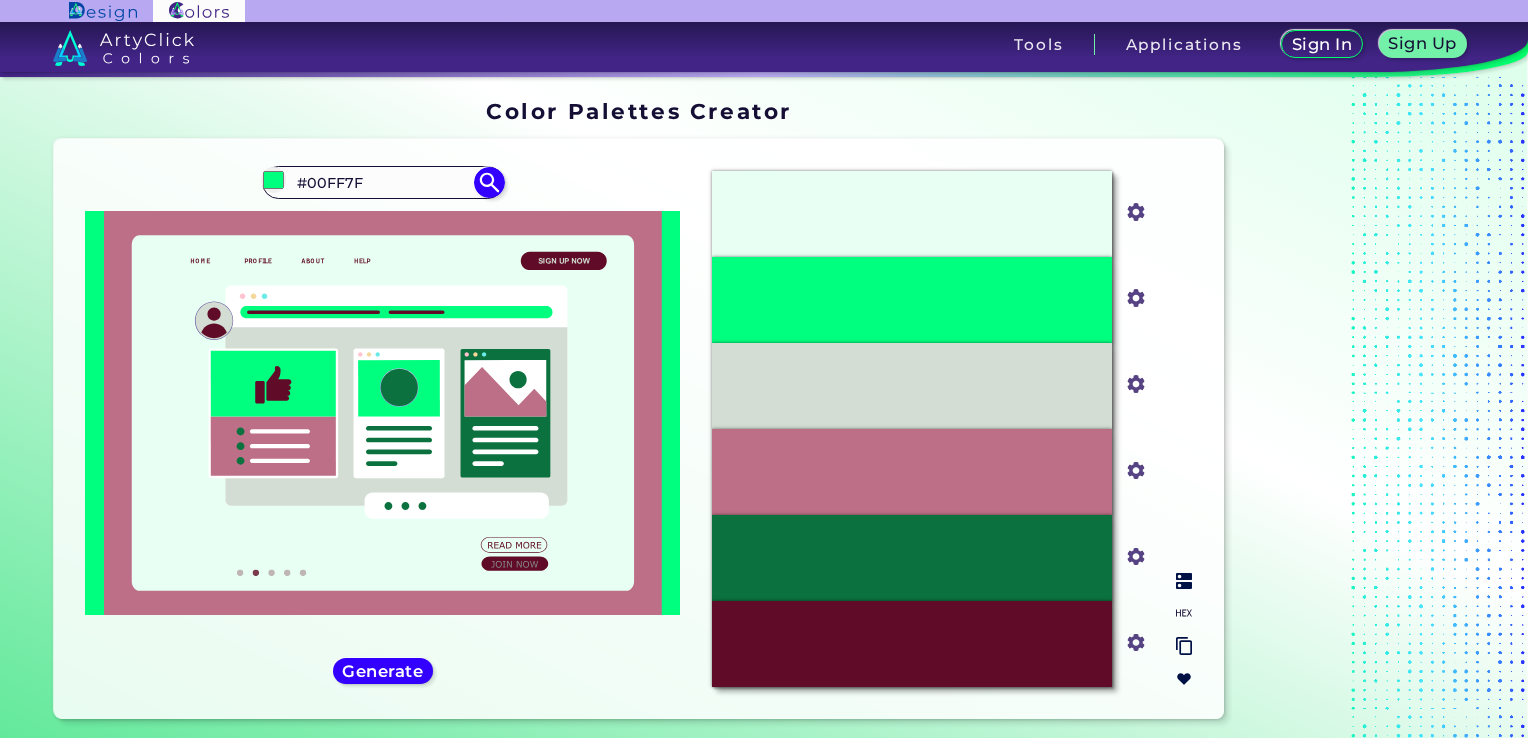 click on "#00FF7F" at bounding box center [912, 300] 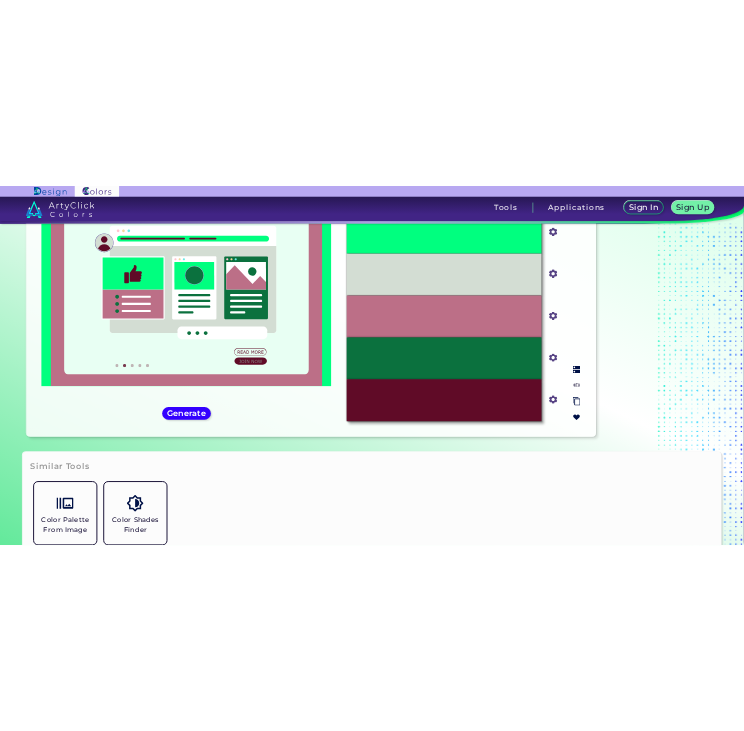 scroll, scrollTop: 0, scrollLeft: 0, axis: both 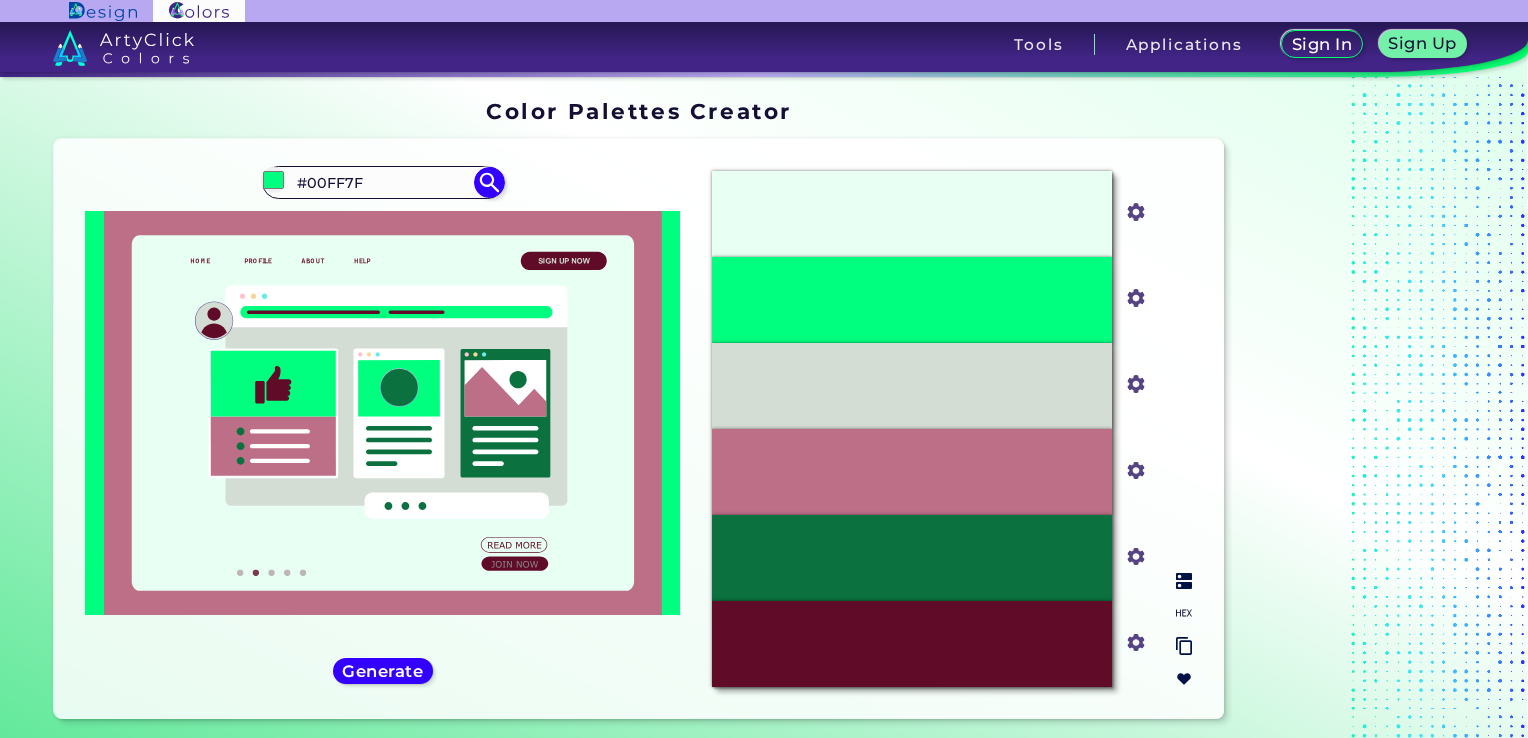 click on "#E8FFF3" at bounding box center [912, 214] 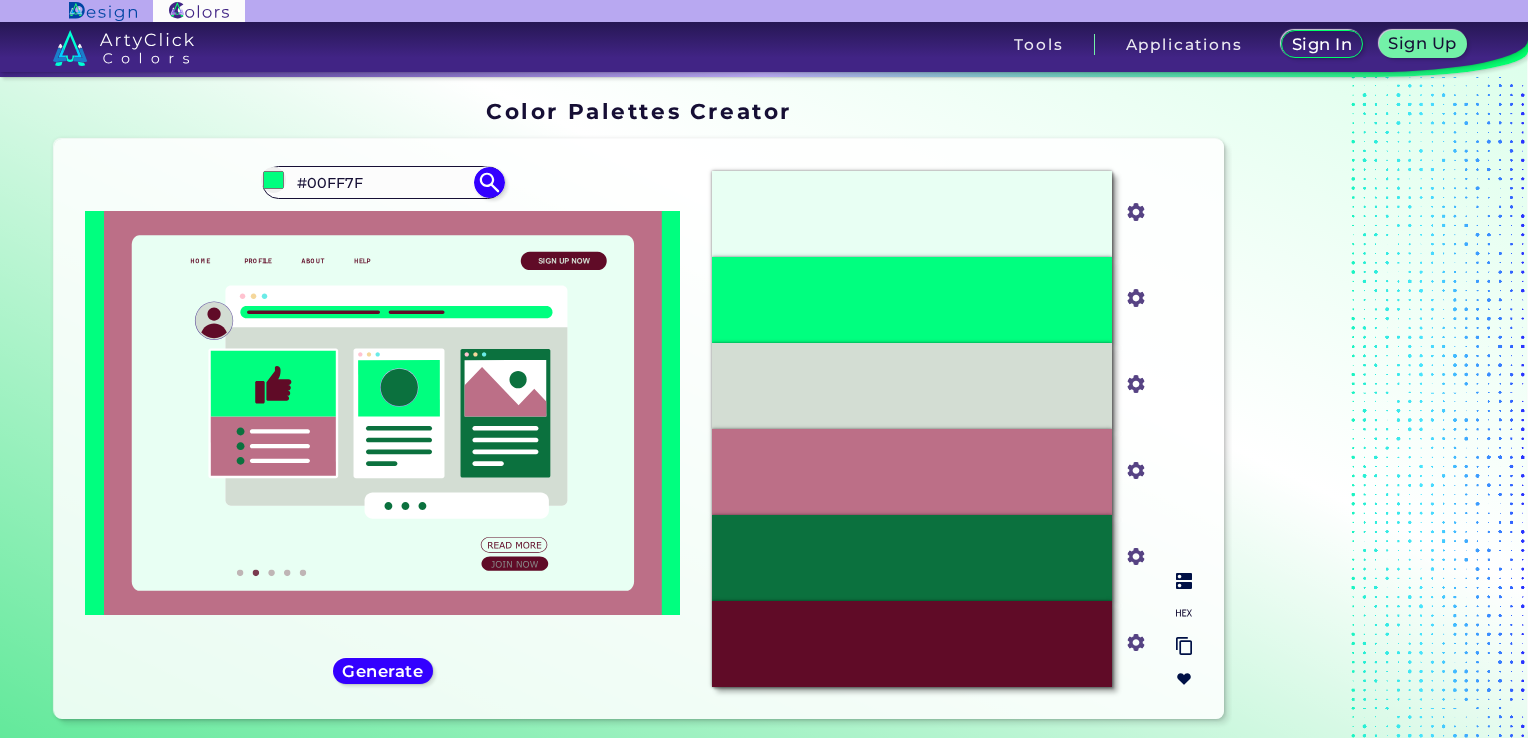 click at bounding box center (1184, 646) 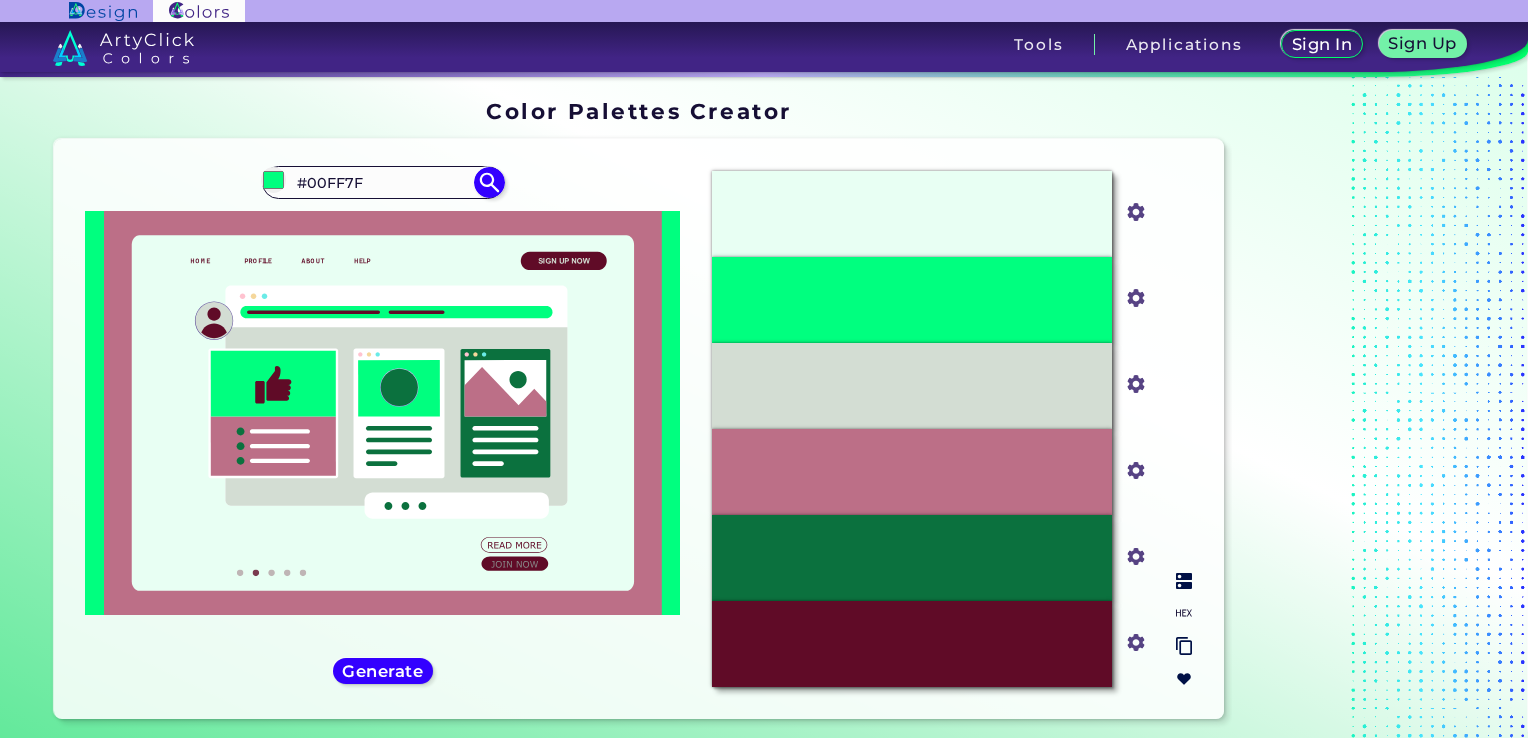 click at bounding box center [1184, 646] 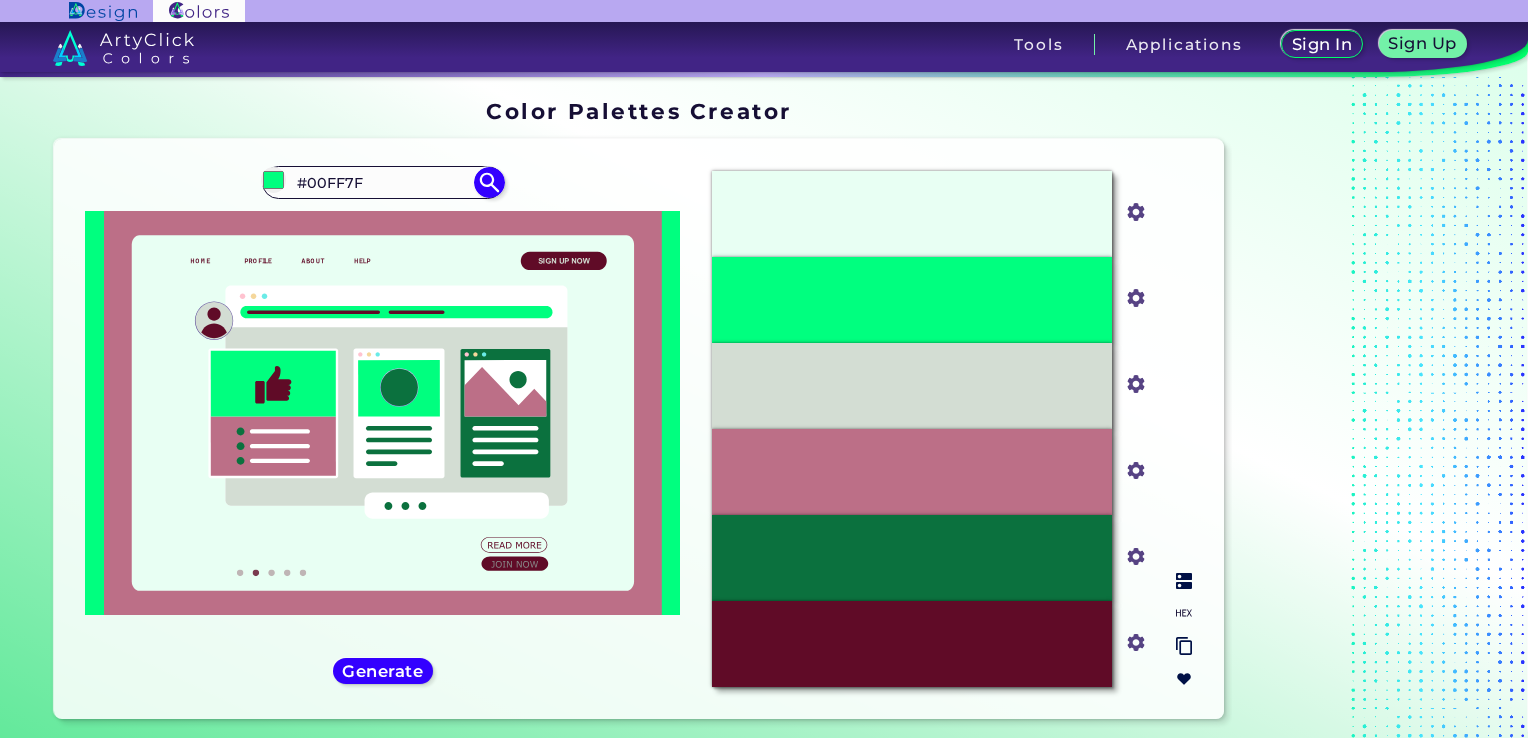 click at bounding box center (1184, 581) 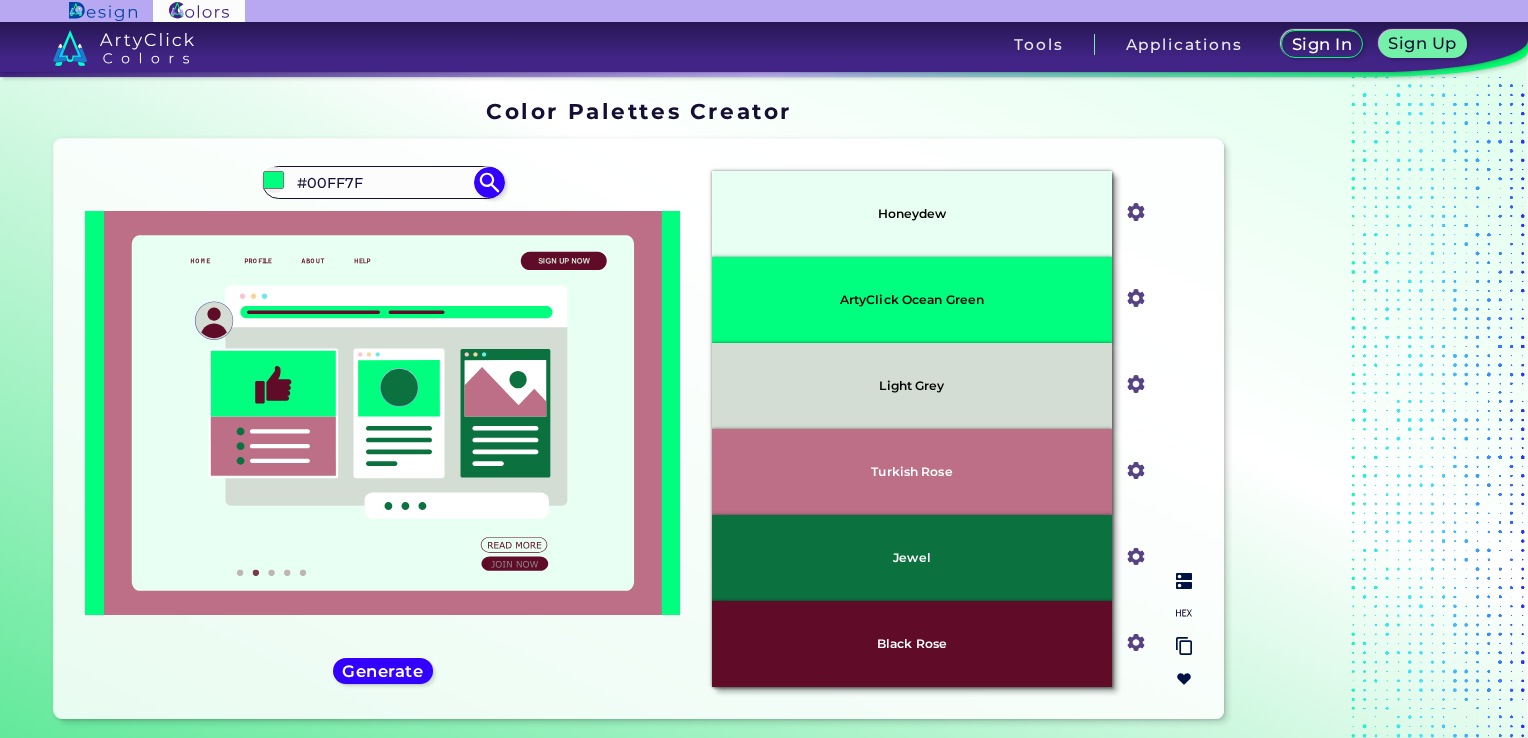 click at bounding box center (1184, 581) 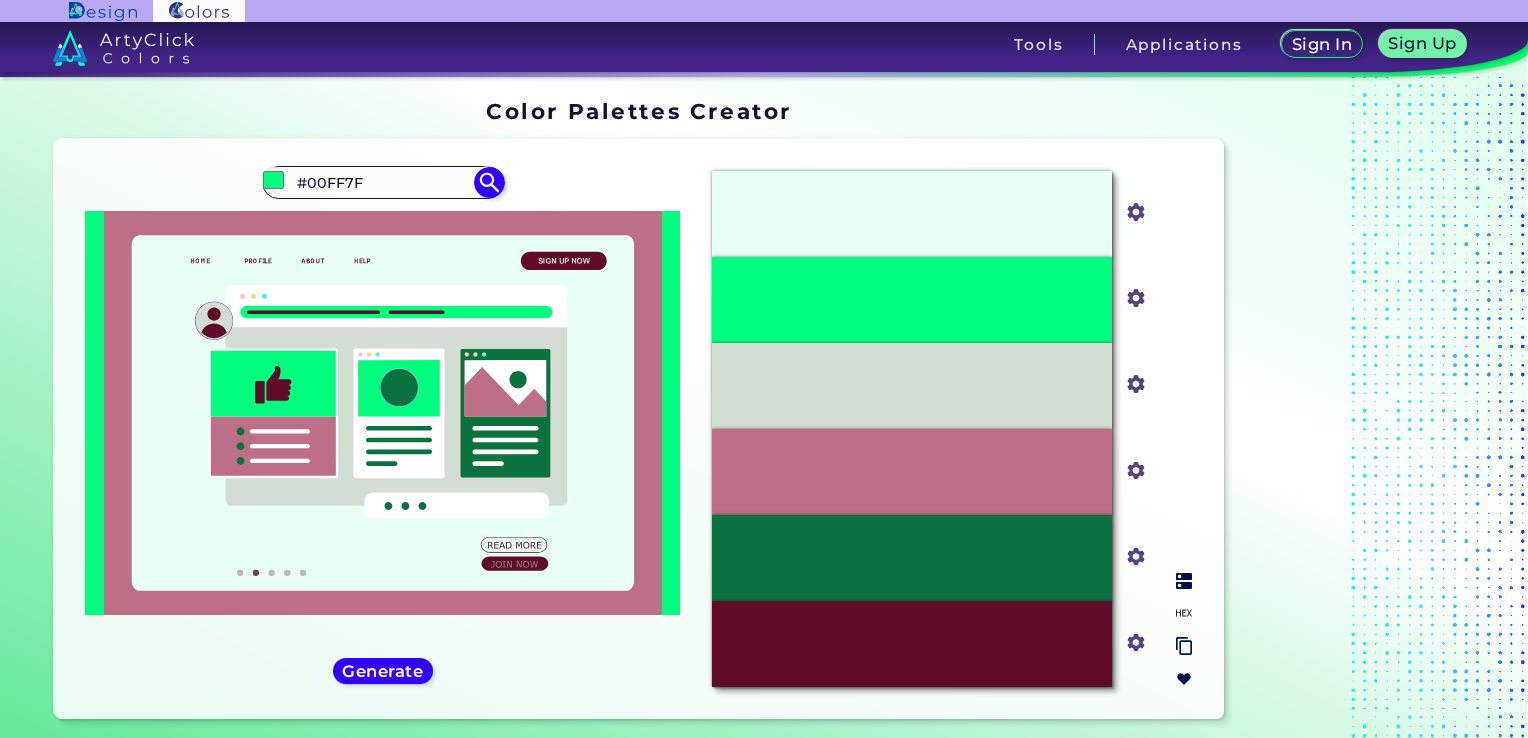 click at bounding box center (1184, 613) 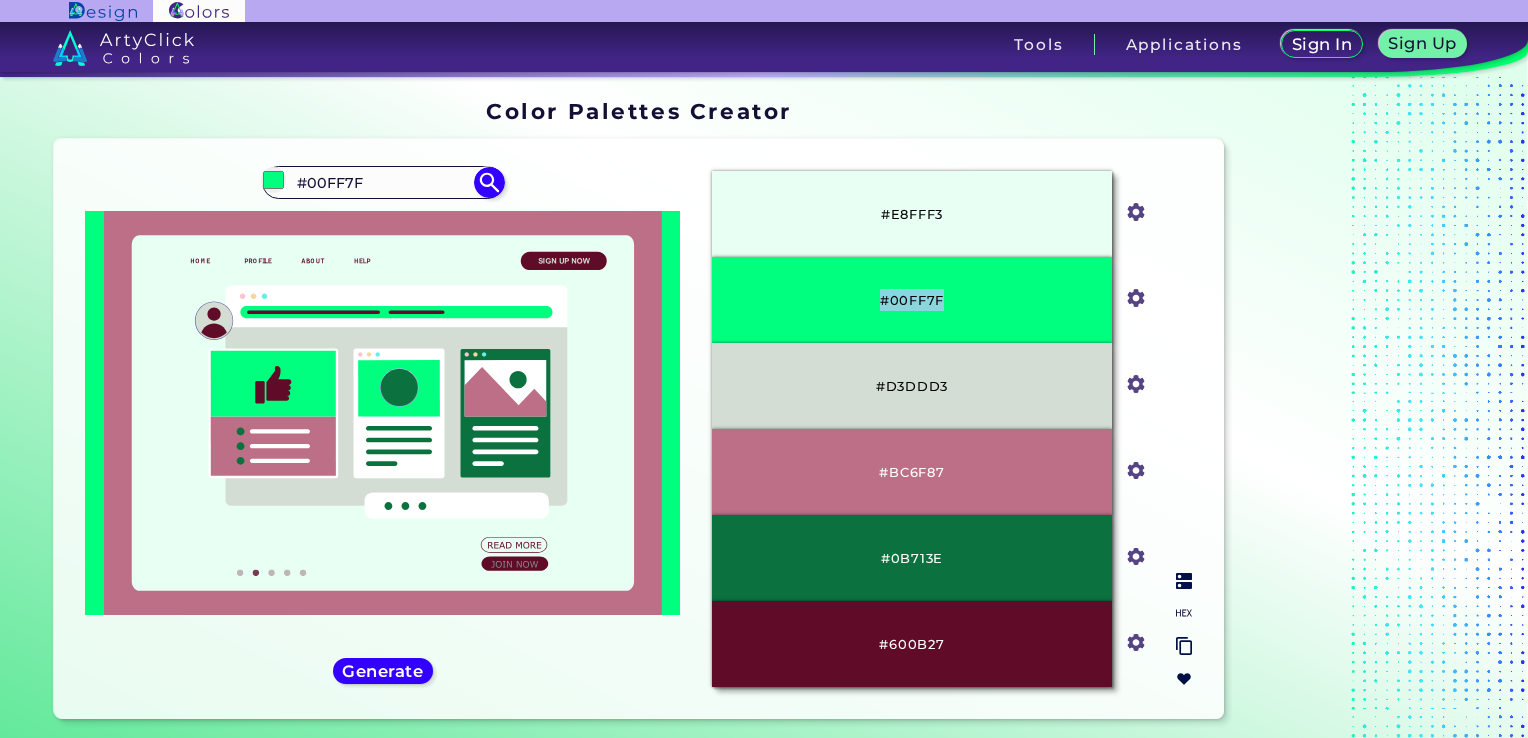 drag, startPoint x: 867, startPoint y: 294, endPoint x: 963, endPoint y: 294, distance: 96 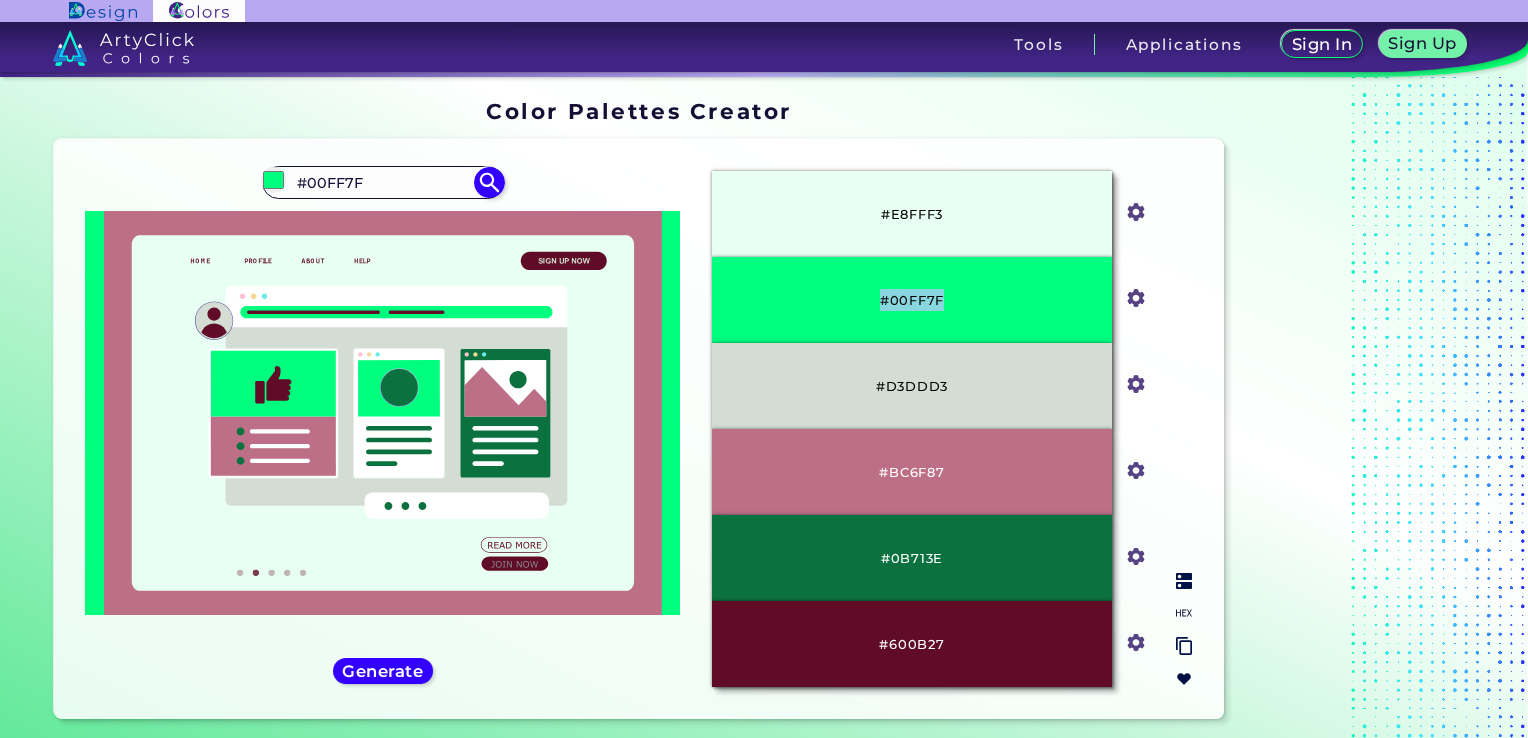 click on "#00FF7F" at bounding box center (912, 300) 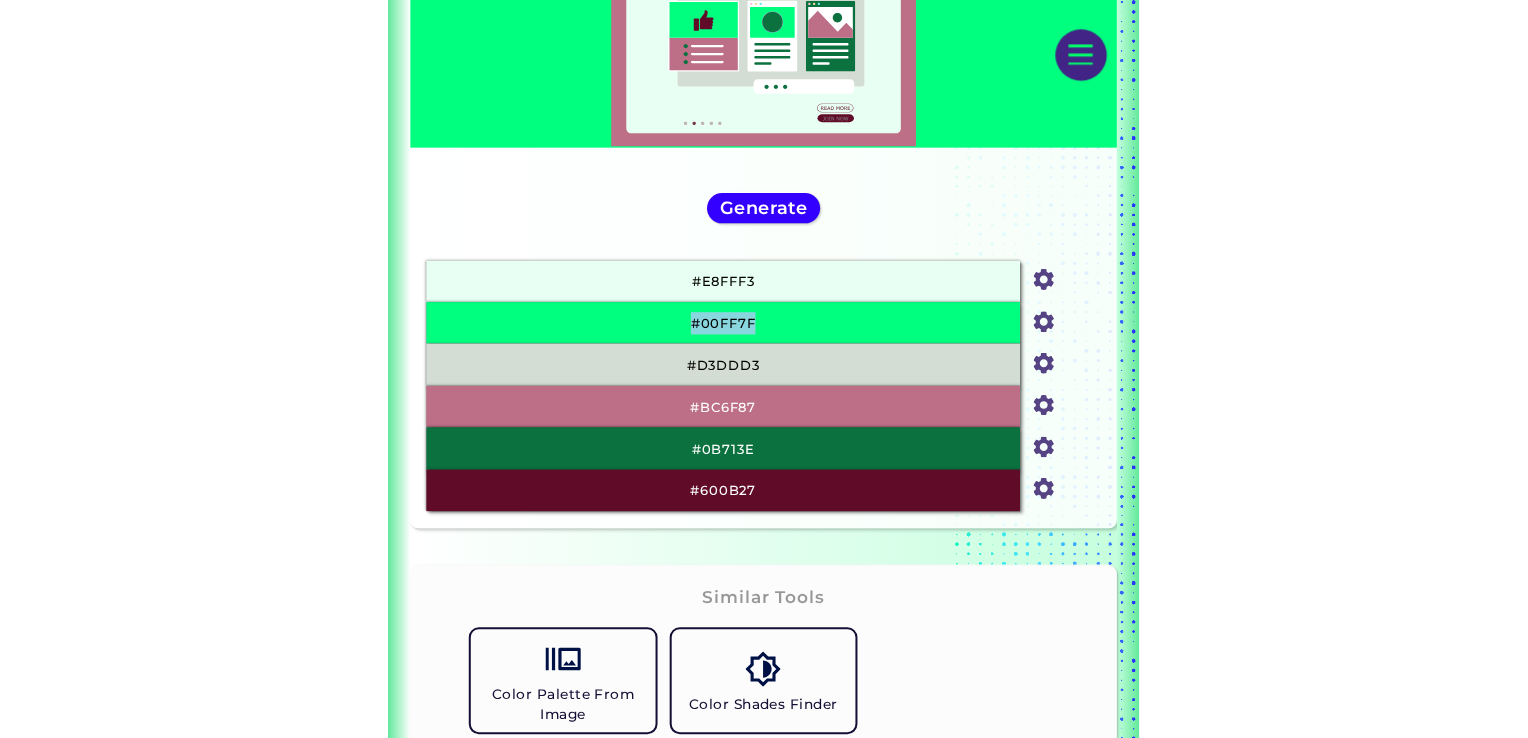 scroll, scrollTop: 0, scrollLeft: 0, axis: both 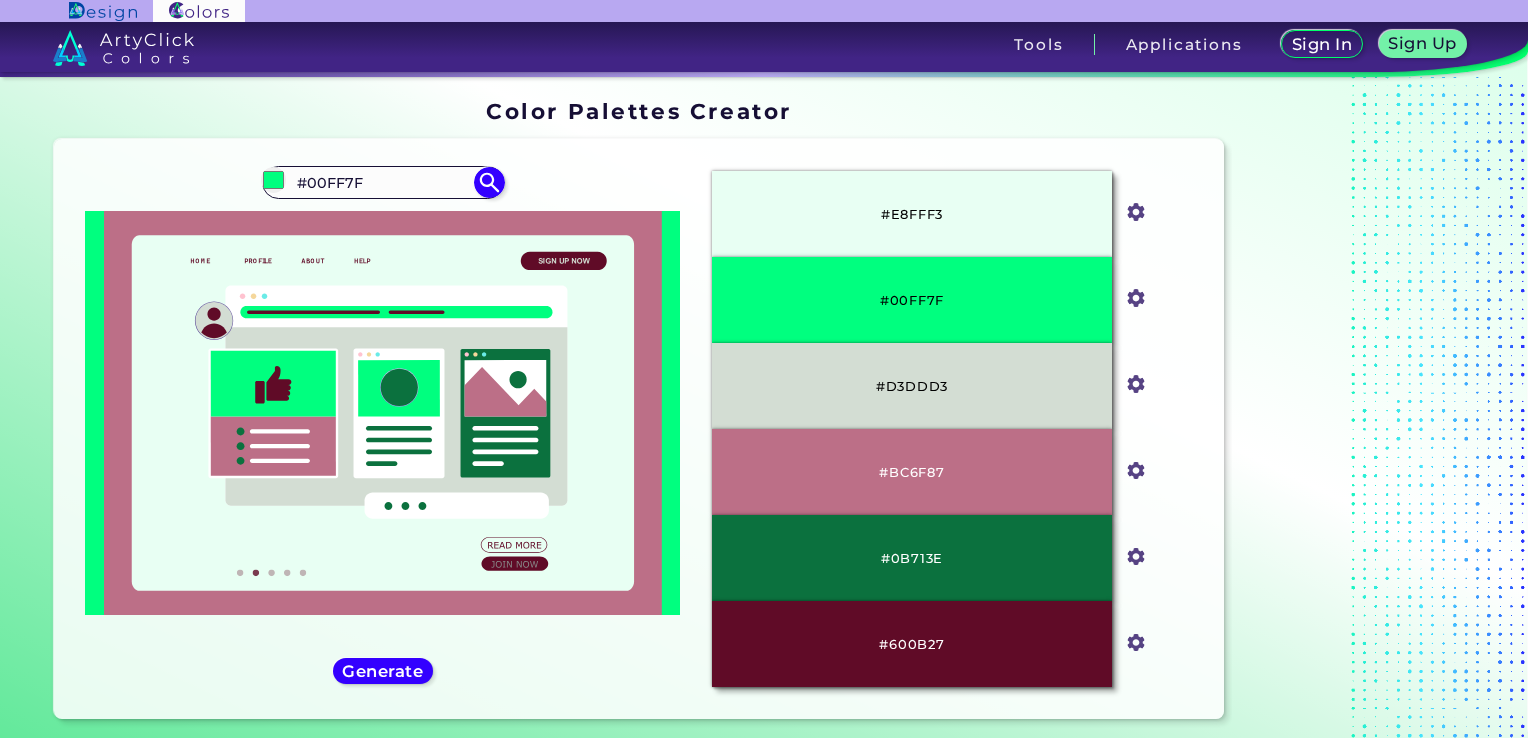 drag, startPoint x: 439, startPoint y: 186, endPoint x: 238, endPoint y: 179, distance: 201.12186 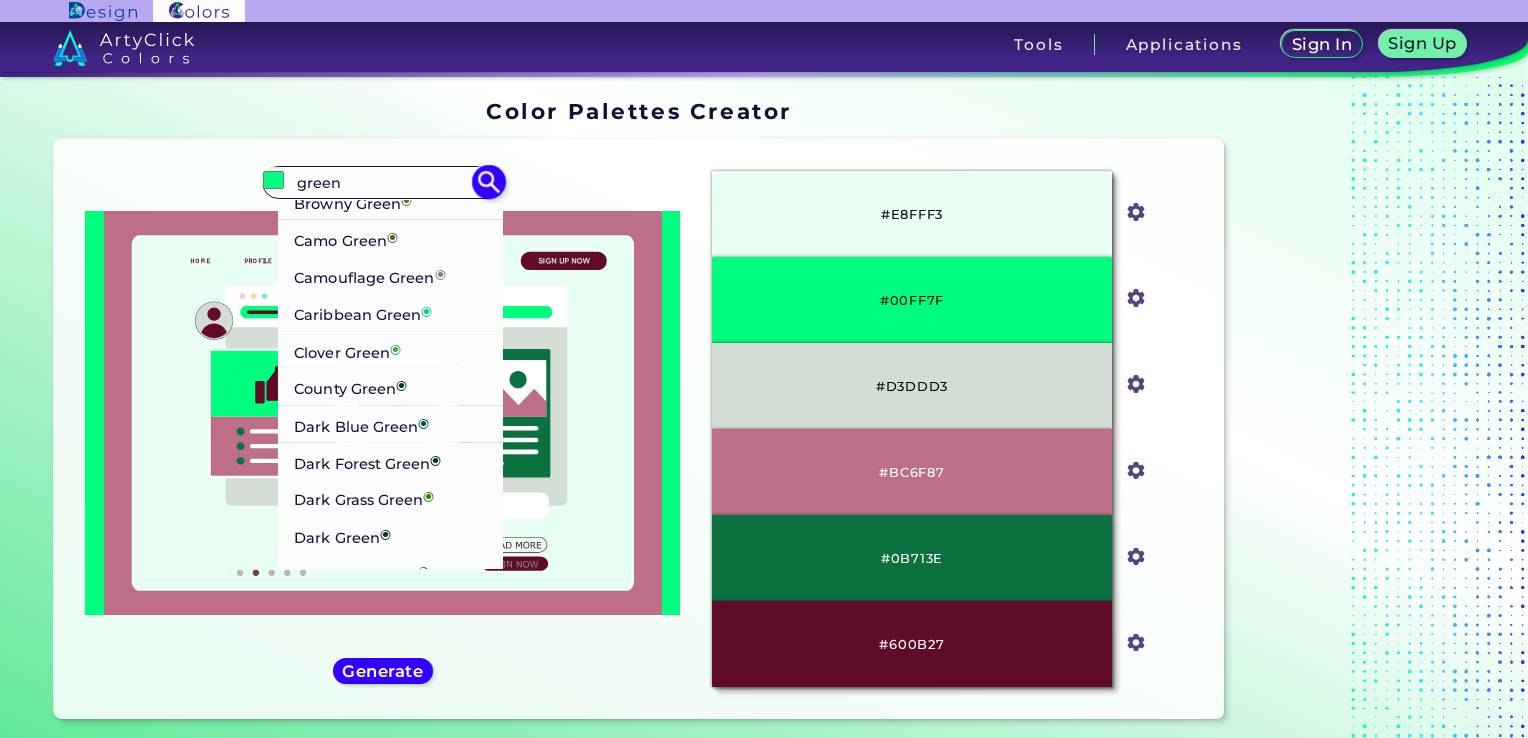 scroll, scrollTop: 980, scrollLeft: 0, axis: vertical 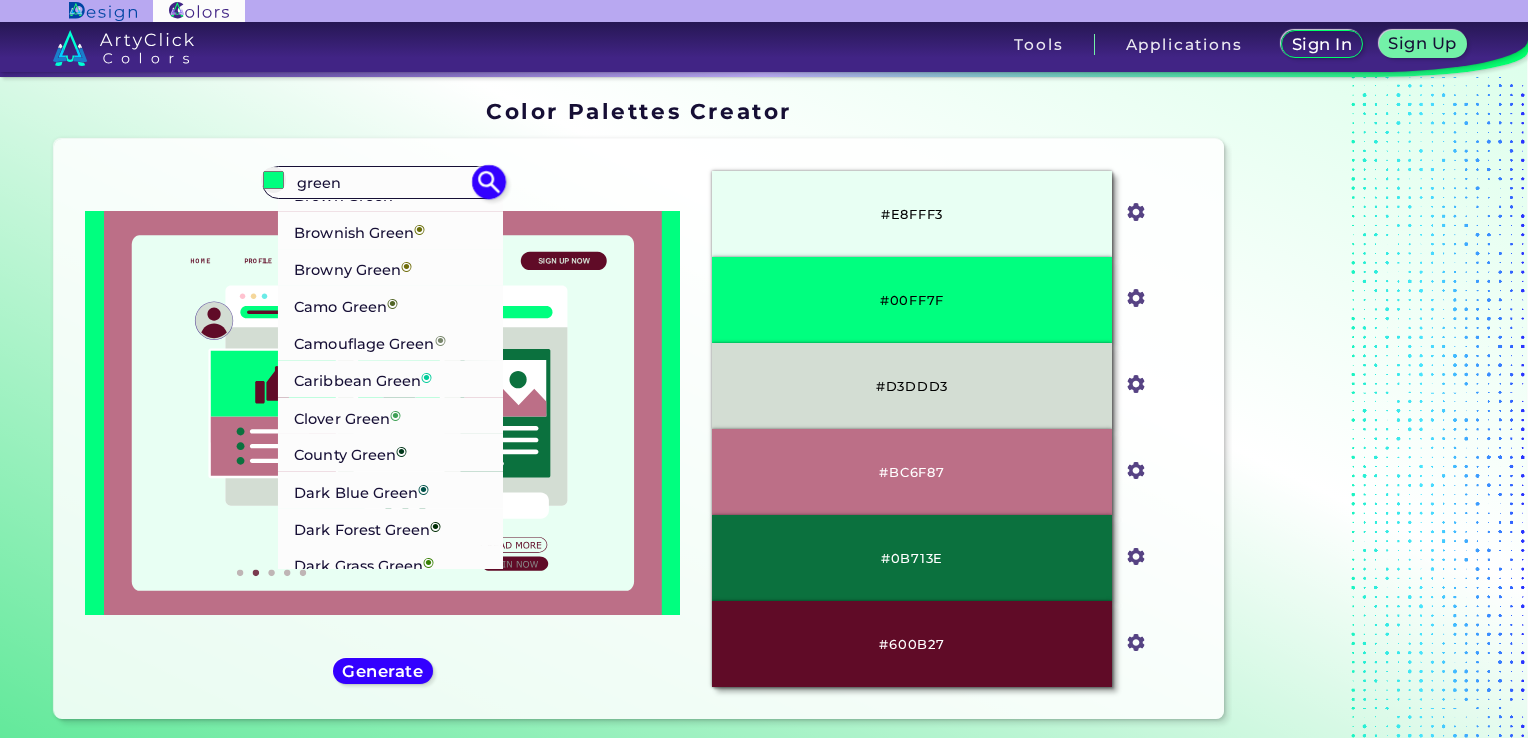 type on "green" 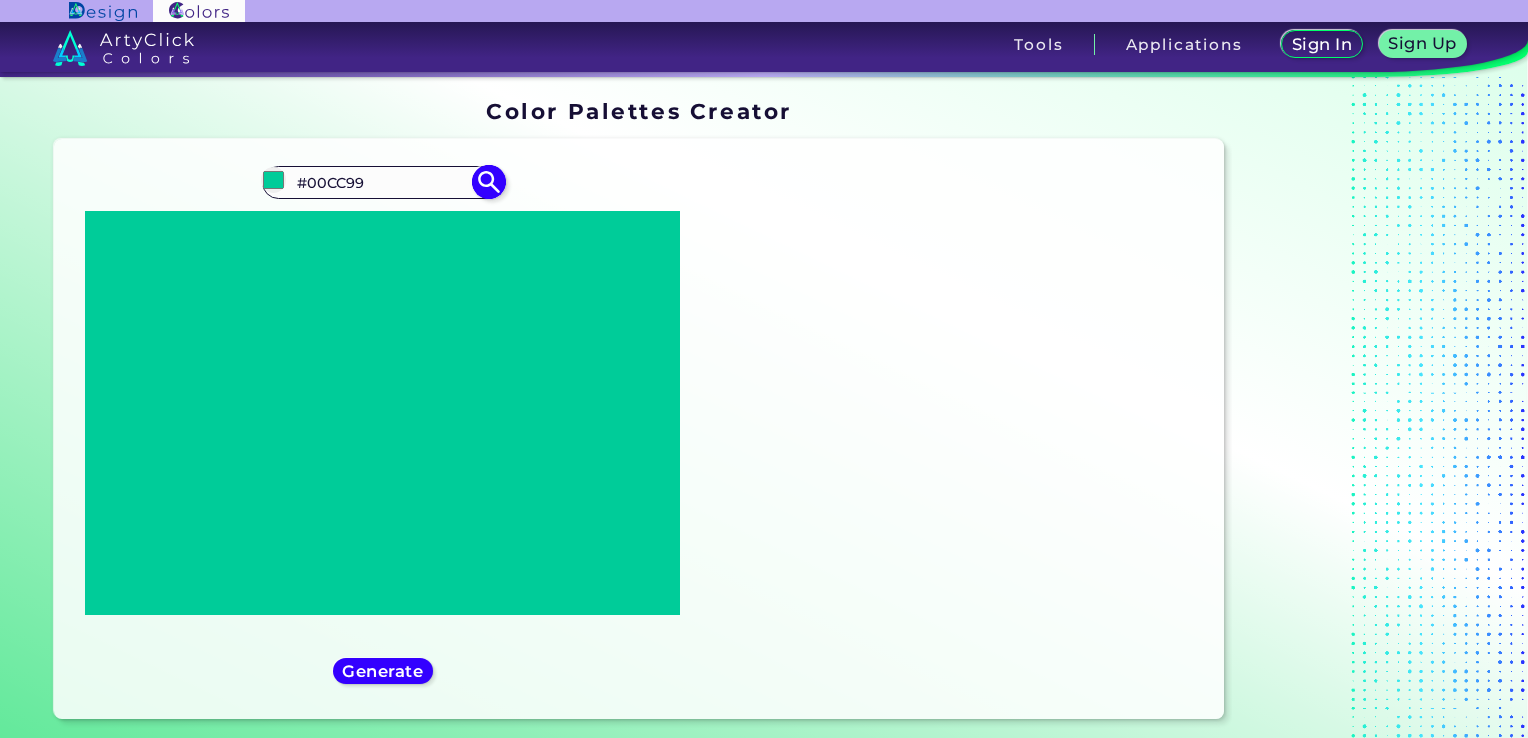 scroll, scrollTop: 0, scrollLeft: 0, axis: both 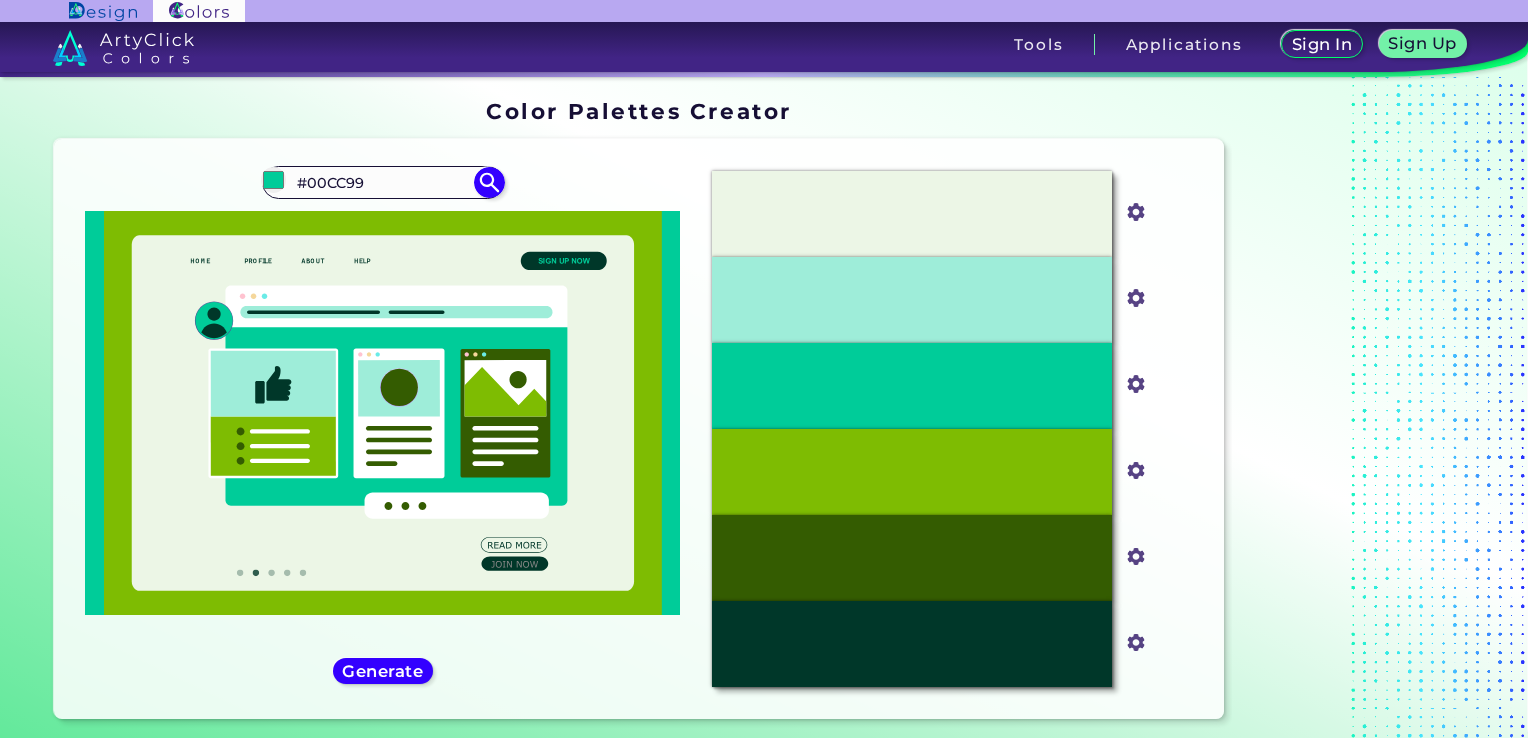 drag, startPoint x: 418, startPoint y: 179, endPoint x: 192, endPoint y: 170, distance: 226.17914 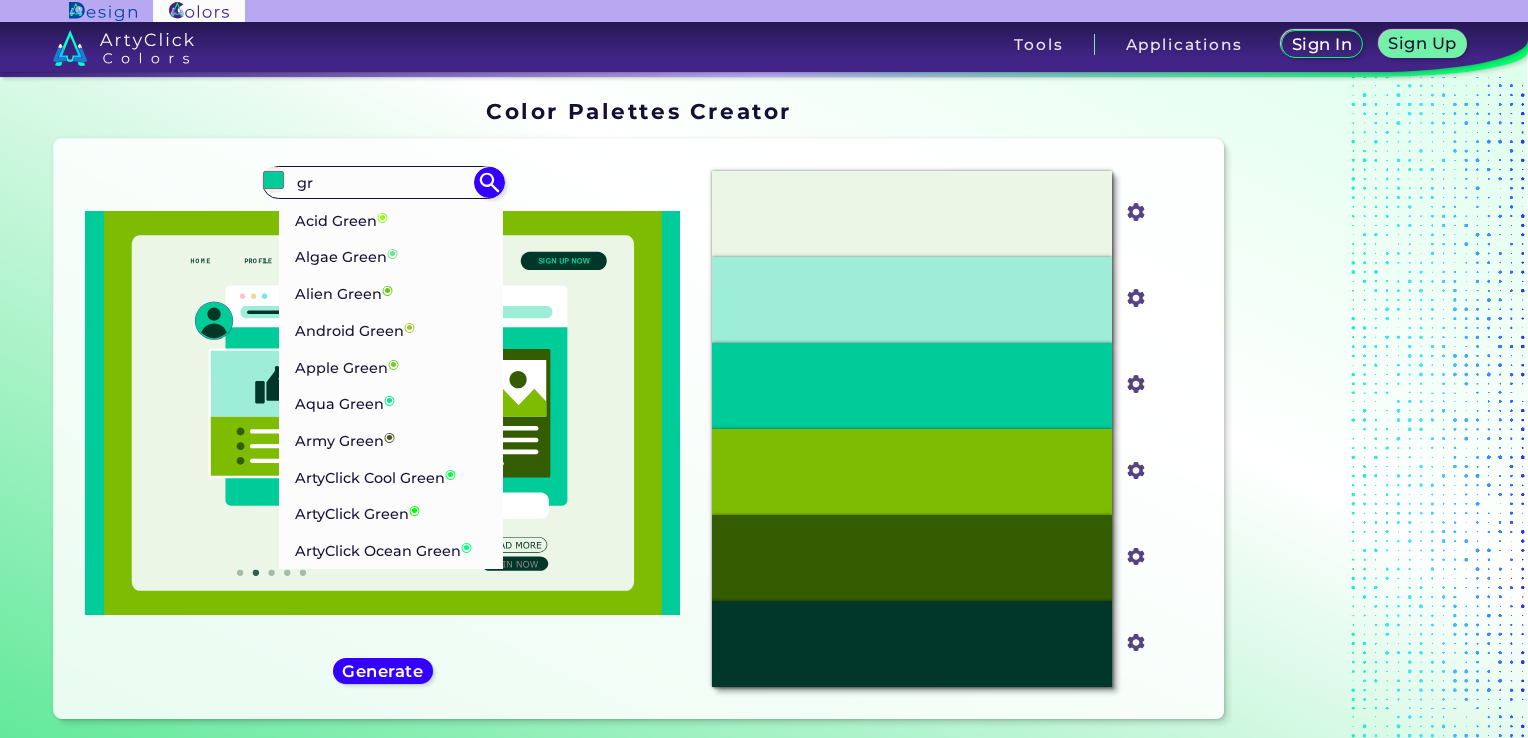 type on "g" 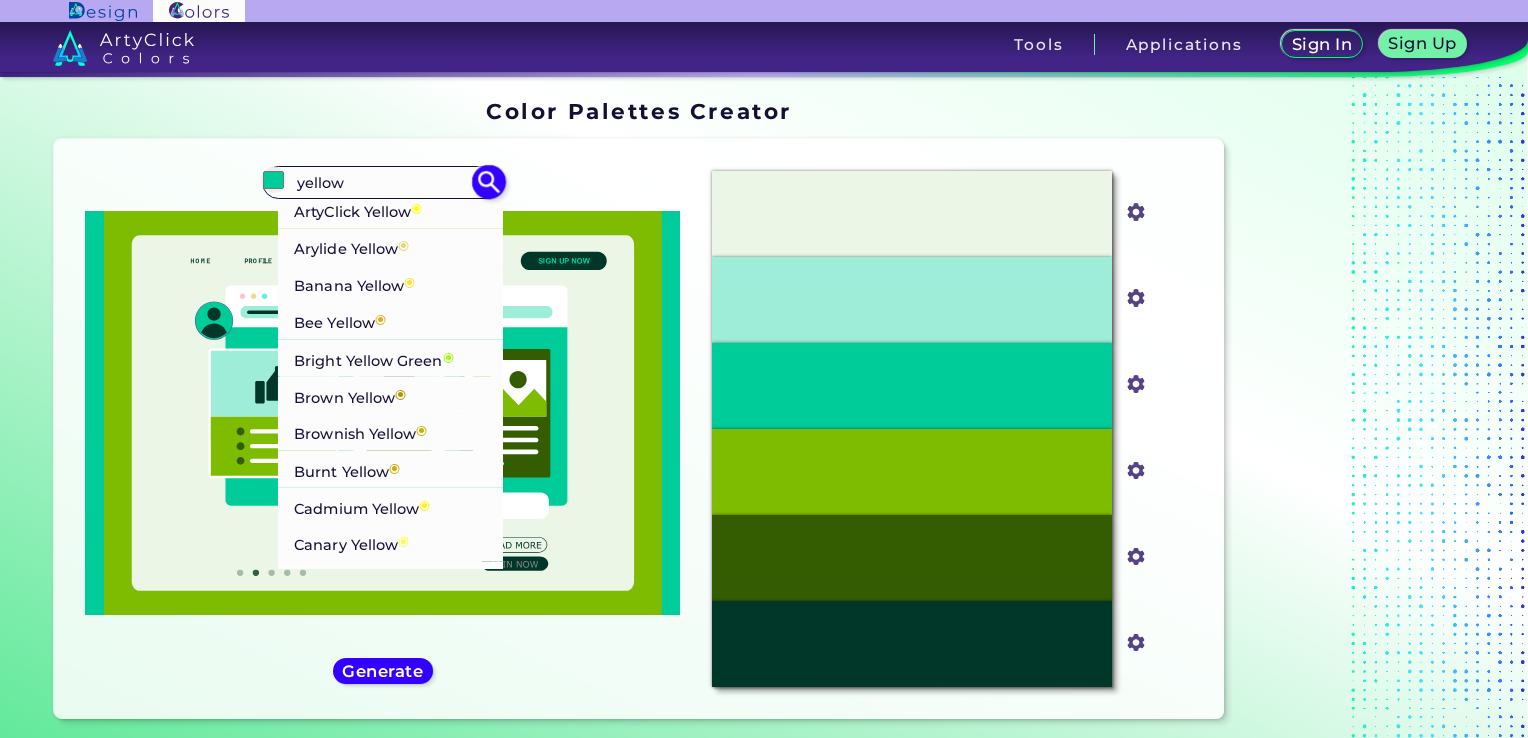 type on "yellow" 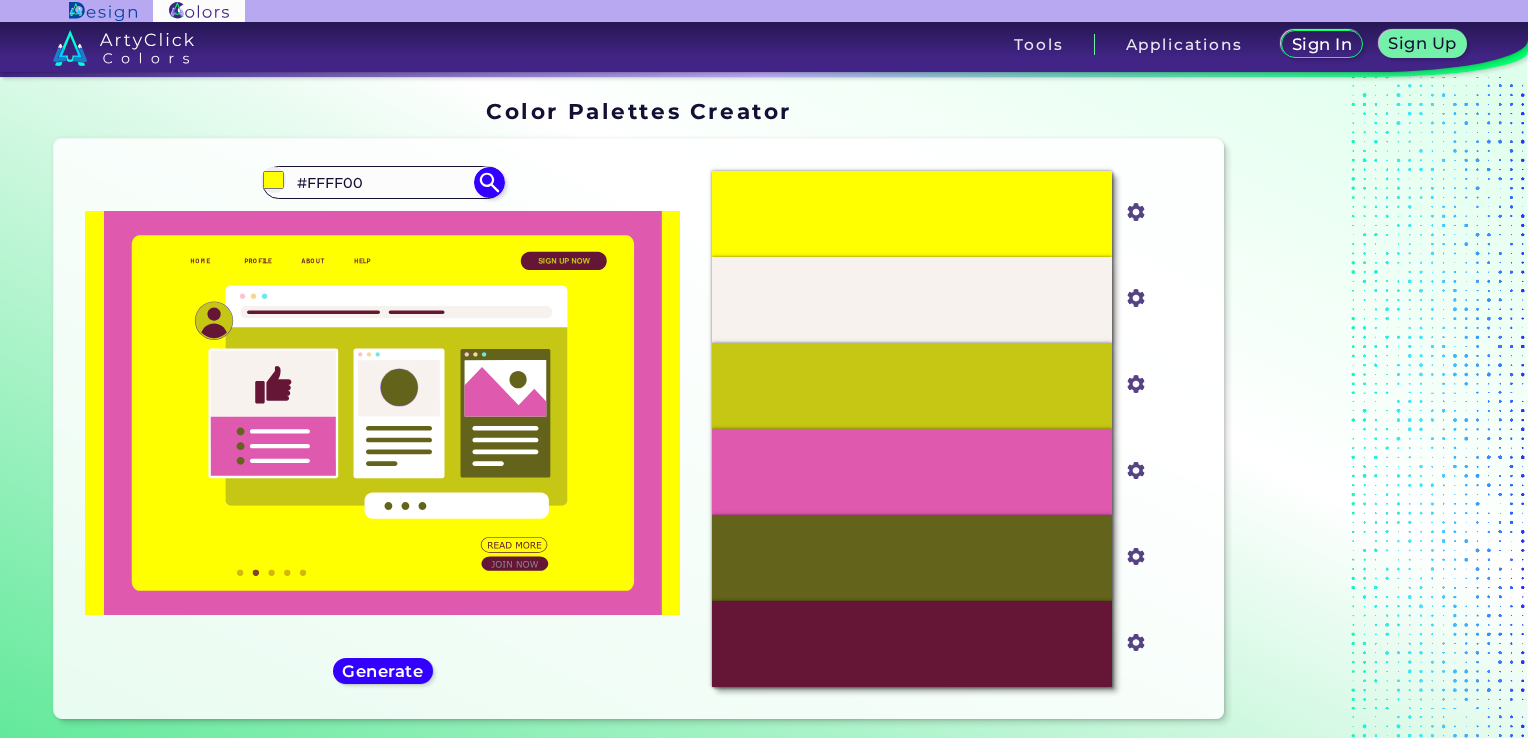 drag, startPoint x: 396, startPoint y: 173, endPoint x: 271, endPoint y: 154, distance: 126.43575 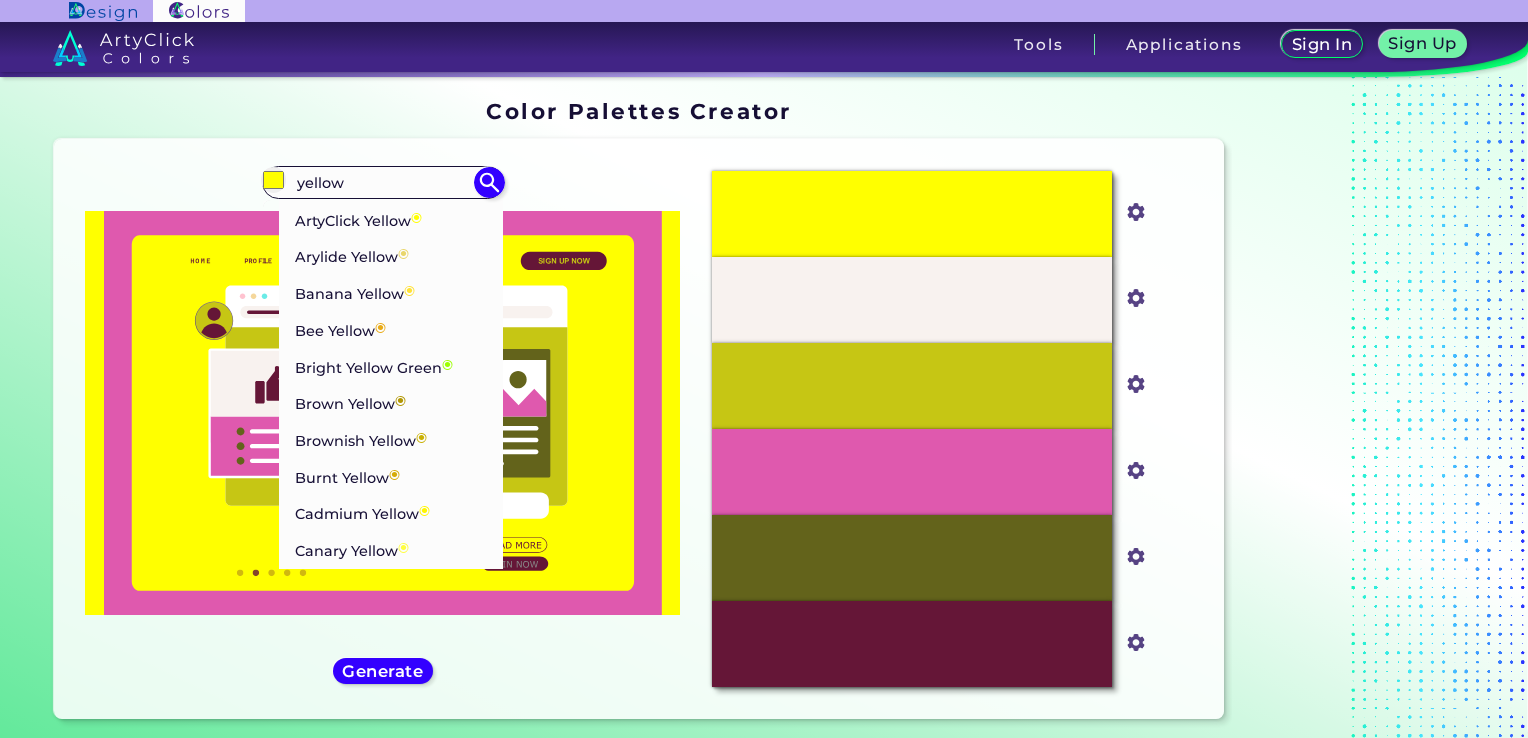 type on "yellow" 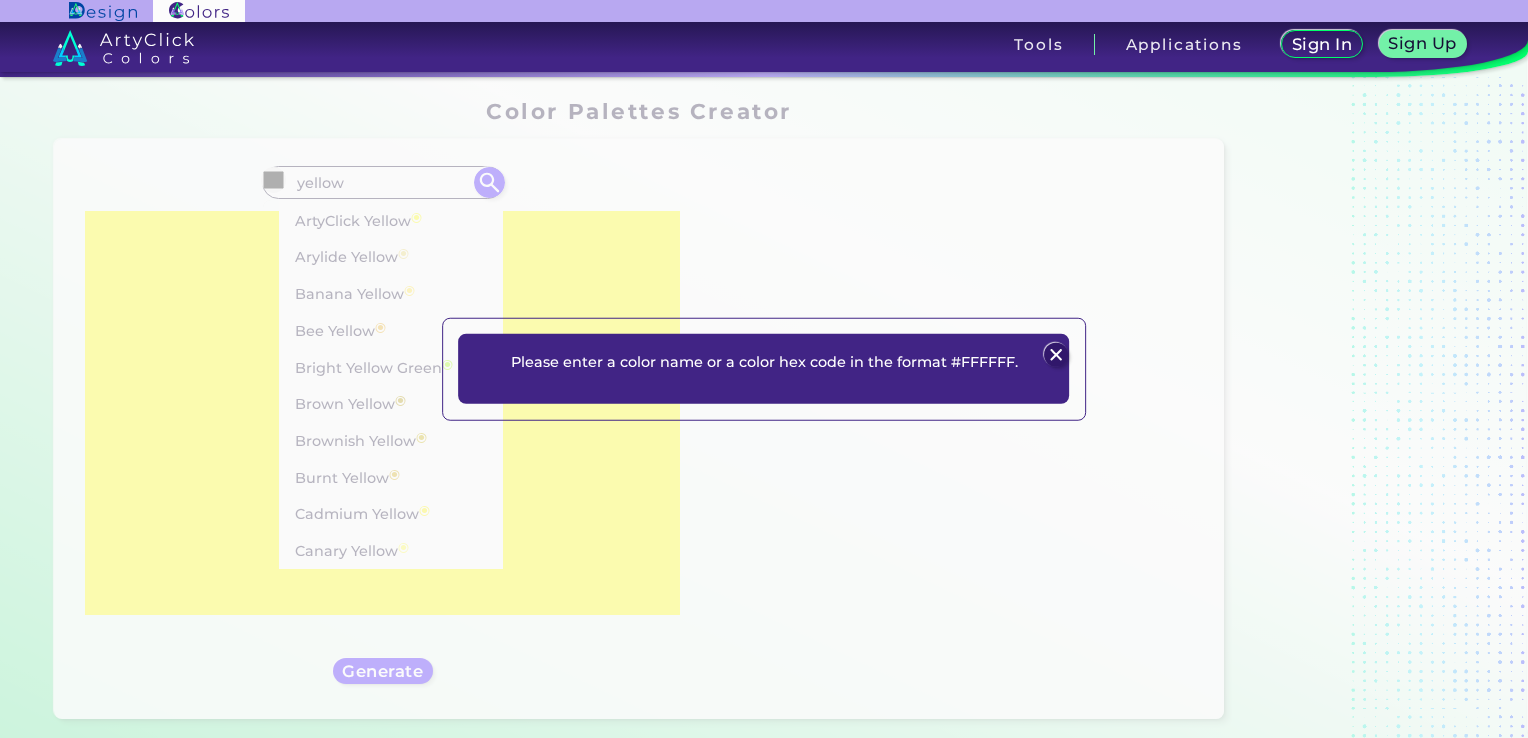 click at bounding box center (1056, 355) 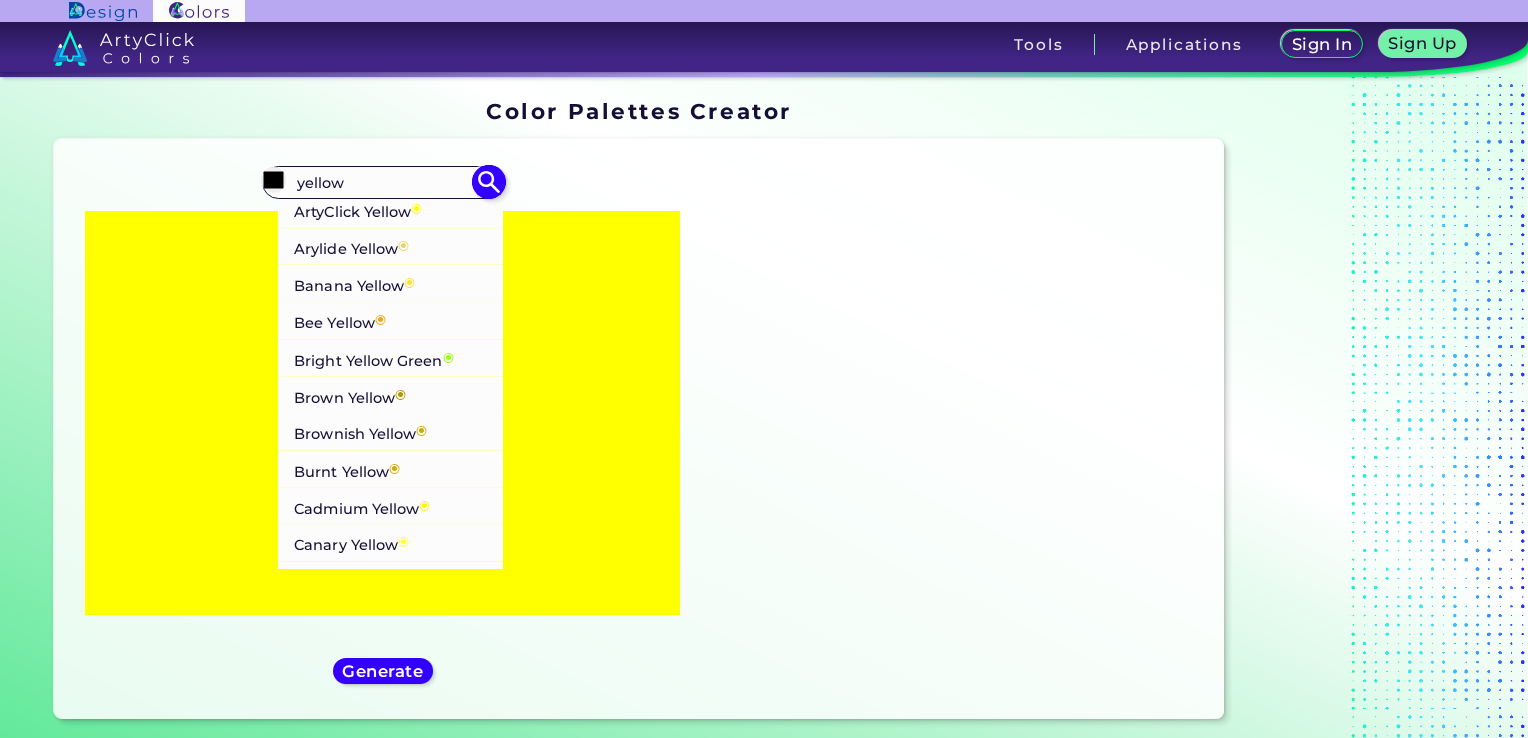 click on "Banana Yellow   ◉" at bounding box center [354, 283] 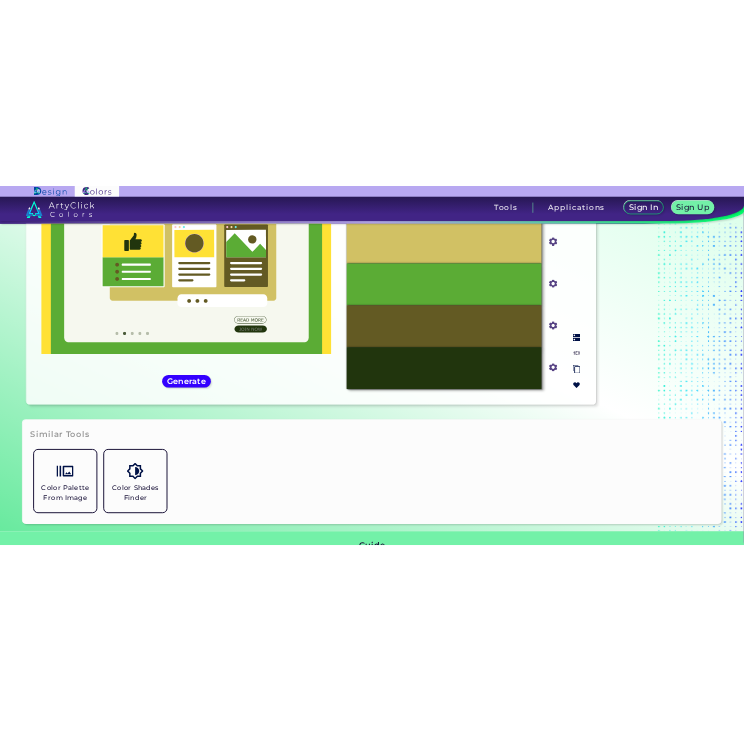 scroll, scrollTop: 0, scrollLeft: 0, axis: both 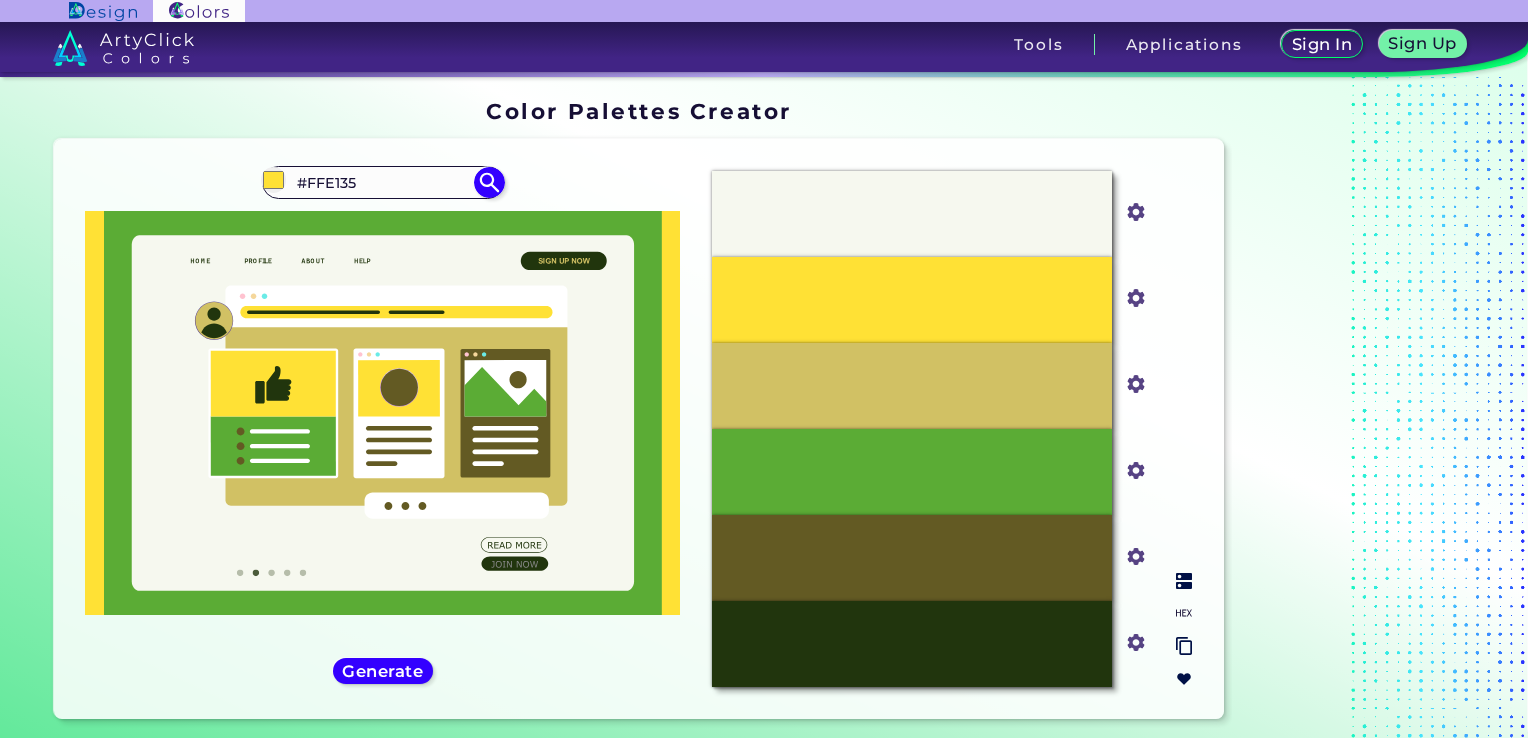 click at bounding box center (1184, 613) 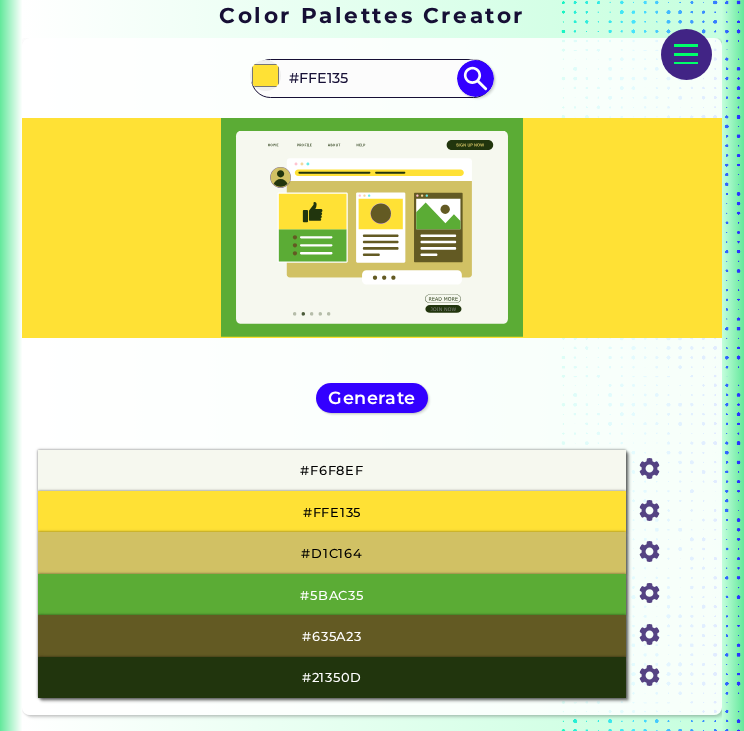 scroll, scrollTop: 484, scrollLeft: 0, axis: vertical 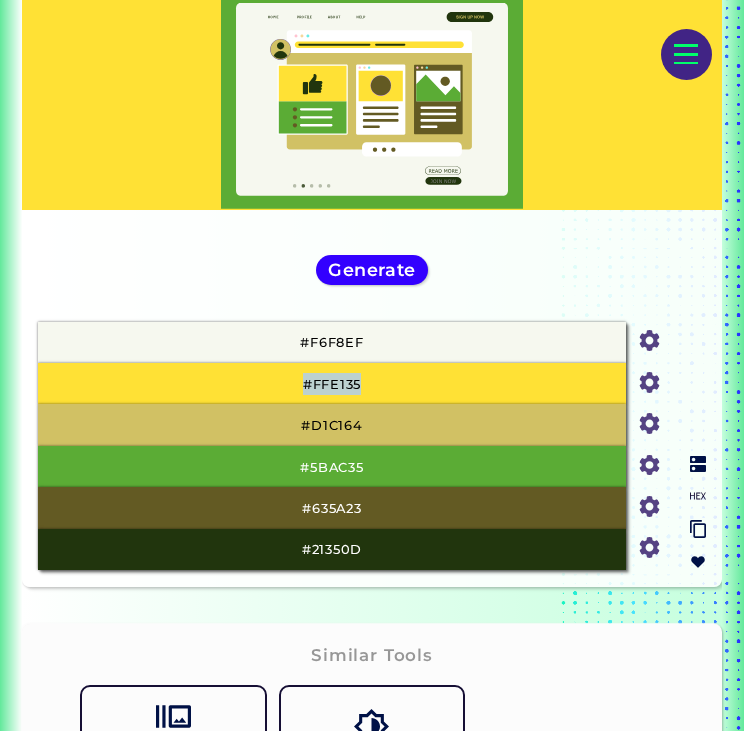 drag, startPoint x: 292, startPoint y: 382, endPoint x: 392, endPoint y: 380, distance: 100.02 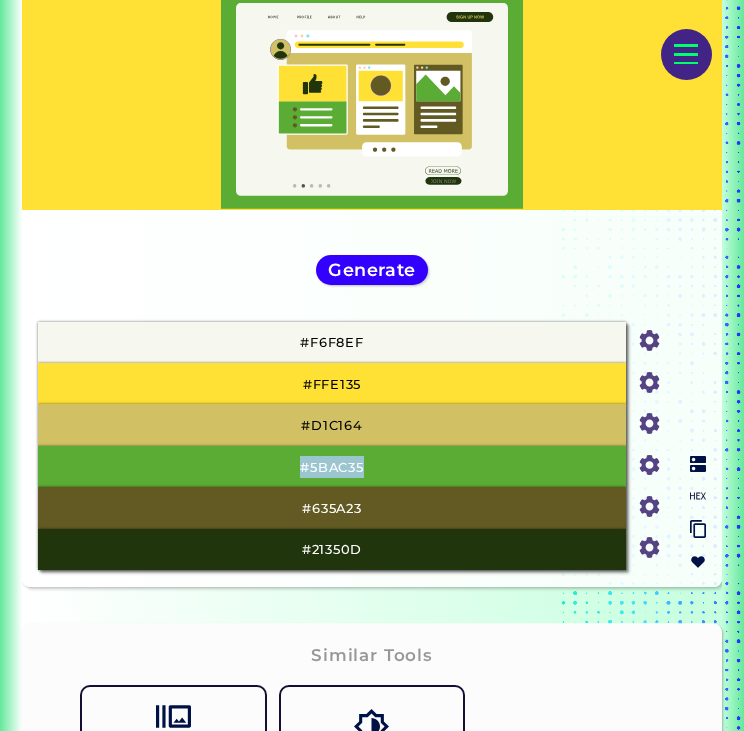 drag, startPoint x: 295, startPoint y: 456, endPoint x: 375, endPoint y: 449, distance: 80.305664 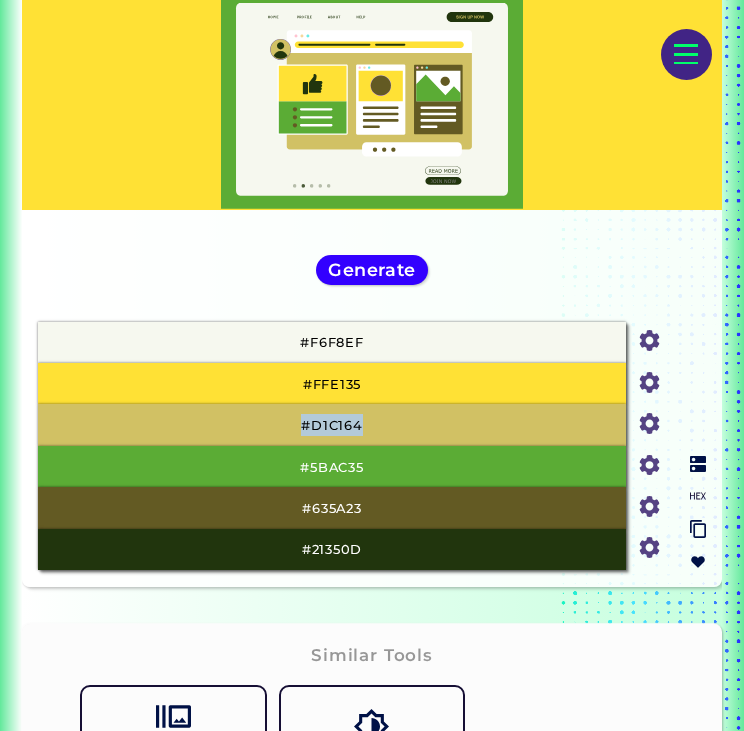 drag, startPoint x: 299, startPoint y: 419, endPoint x: 379, endPoint y: 403, distance: 81.58431 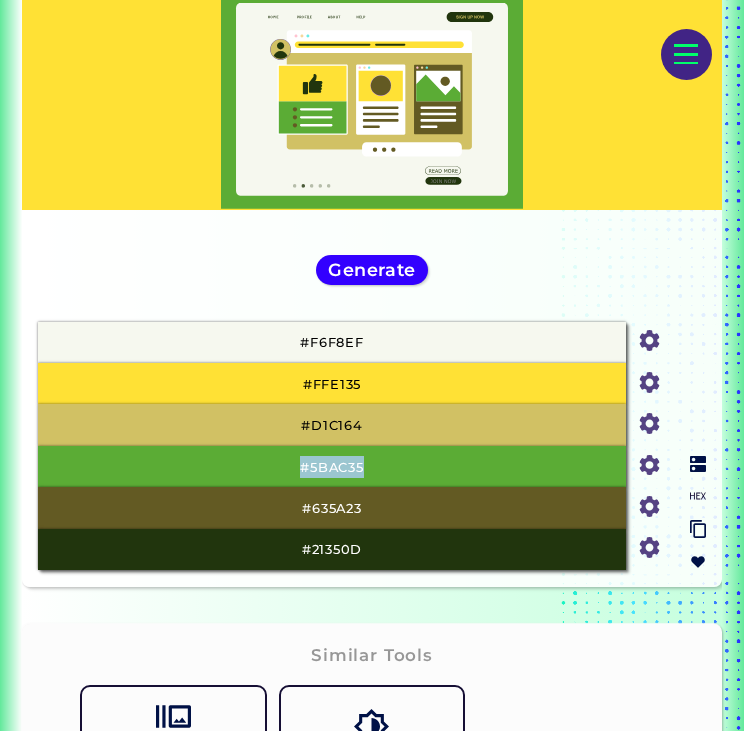 drag, startPoint x: 287, startPoint y: 447, endPoint x: 397, endPoint y: 443, distance: 110.0727 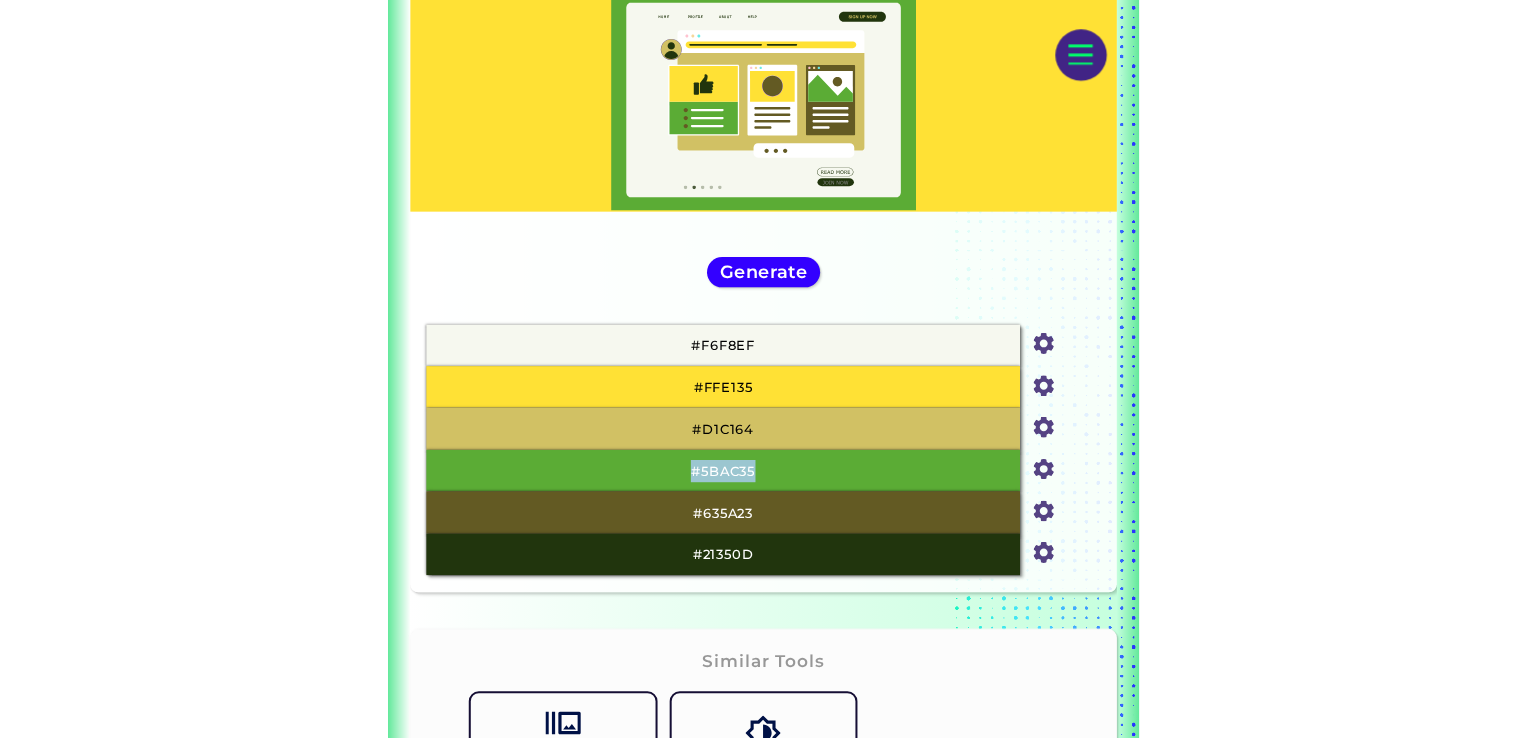 scroll, scrollTop: 0, scrollLeft: 0, axis: both 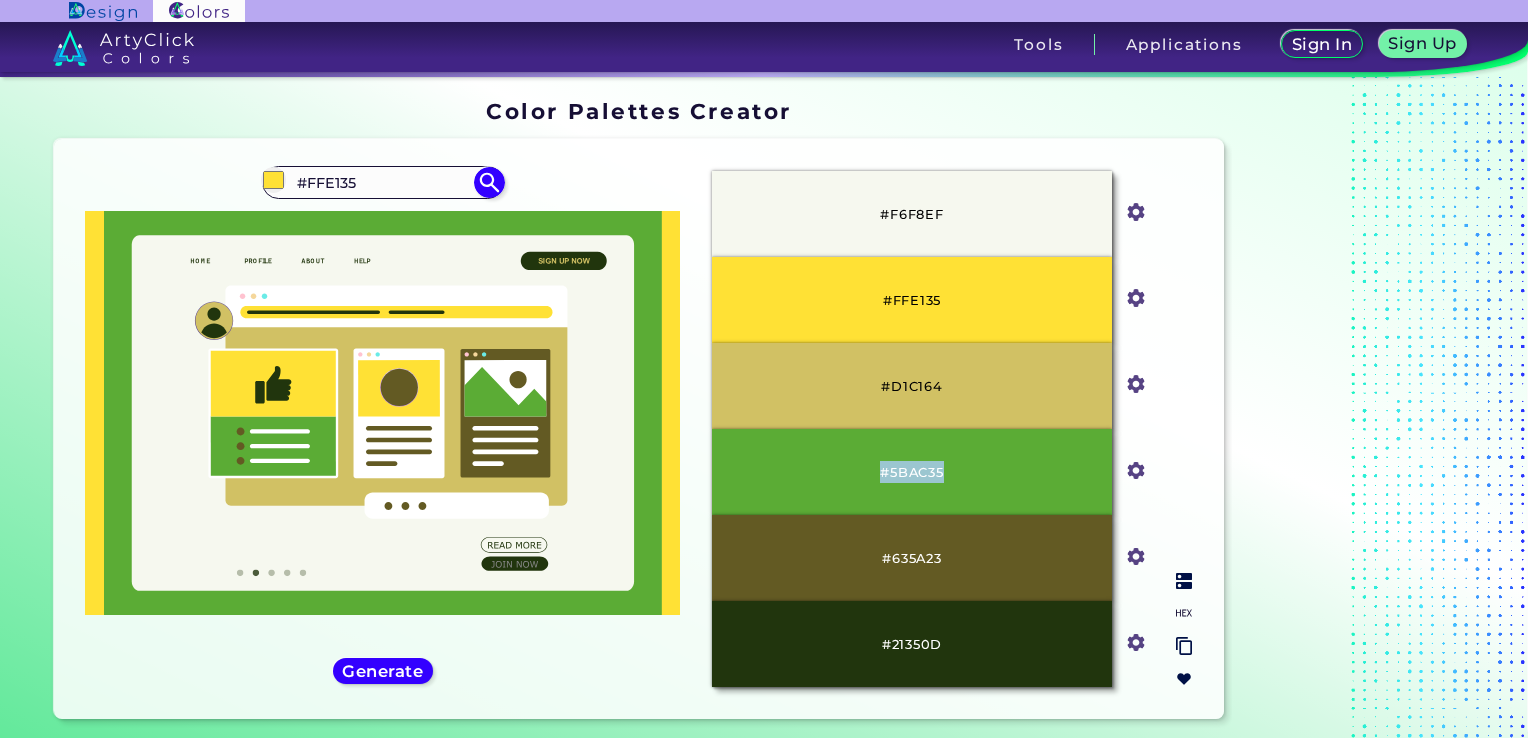 click on "#f6f8ef" at bounding box center [1132, 210] 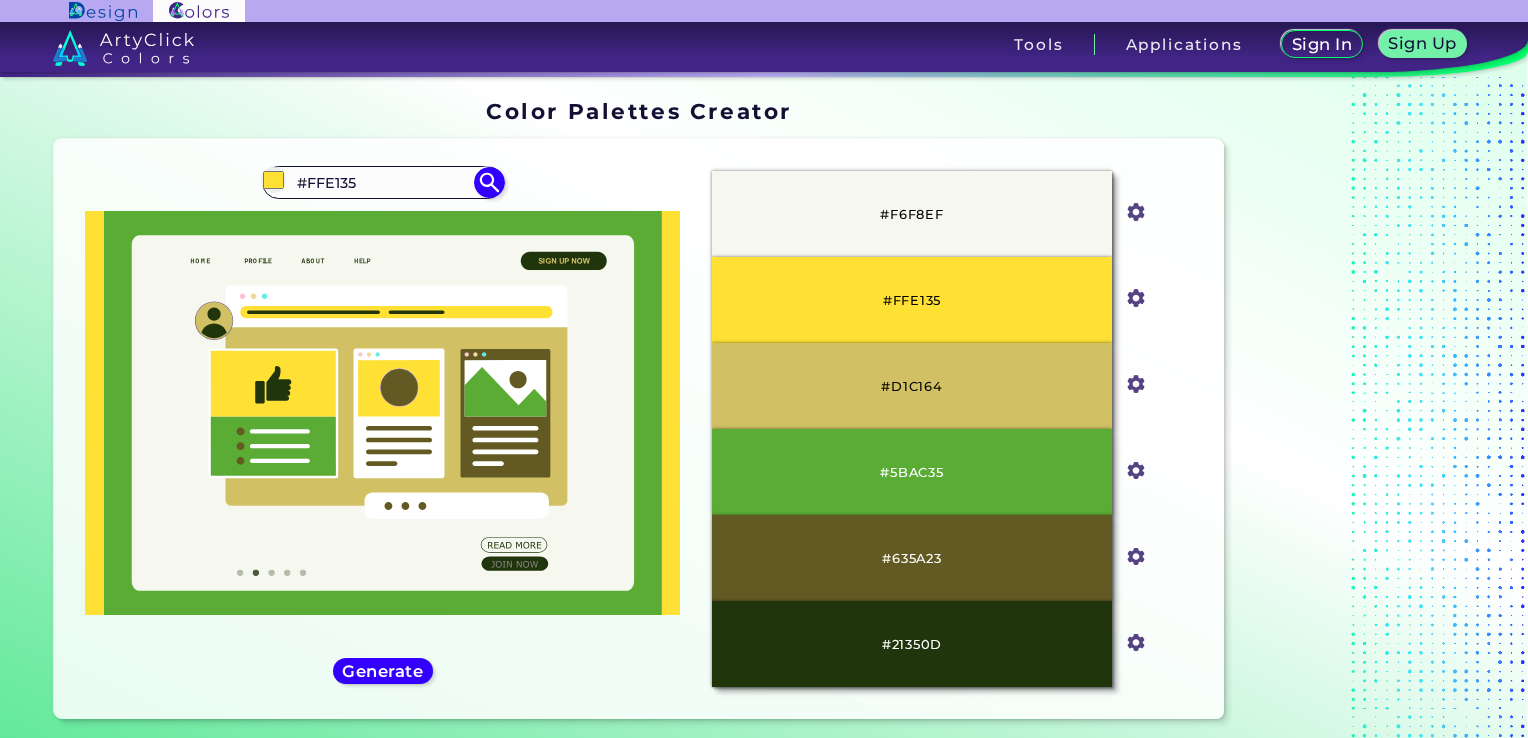 drag, startPoint x: 423, startPoint y: 182, endPoint x: 160, endPoint y: 123, distance: 269.53665 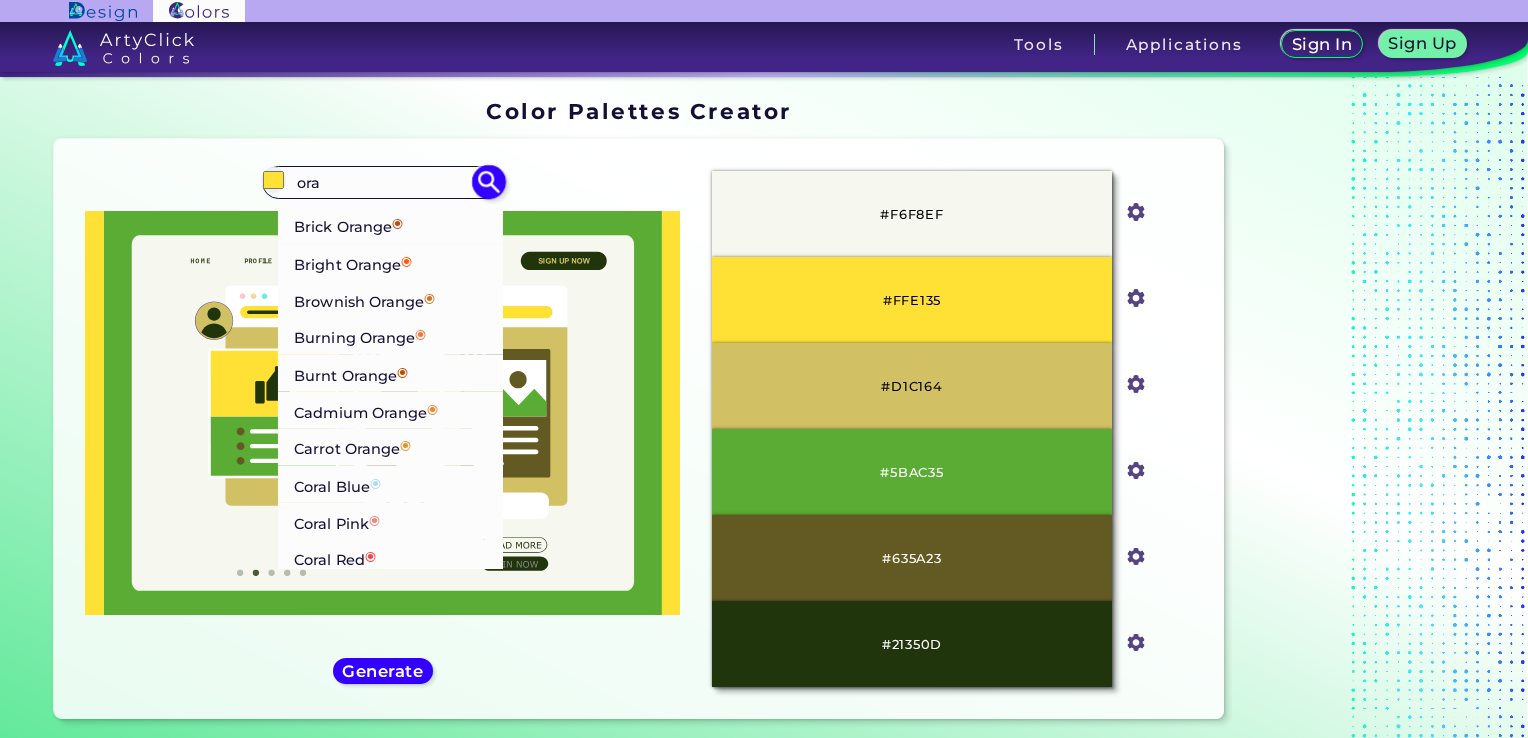 scroll, scrollTop: 96, scrollLeft: 0, axis: vertical 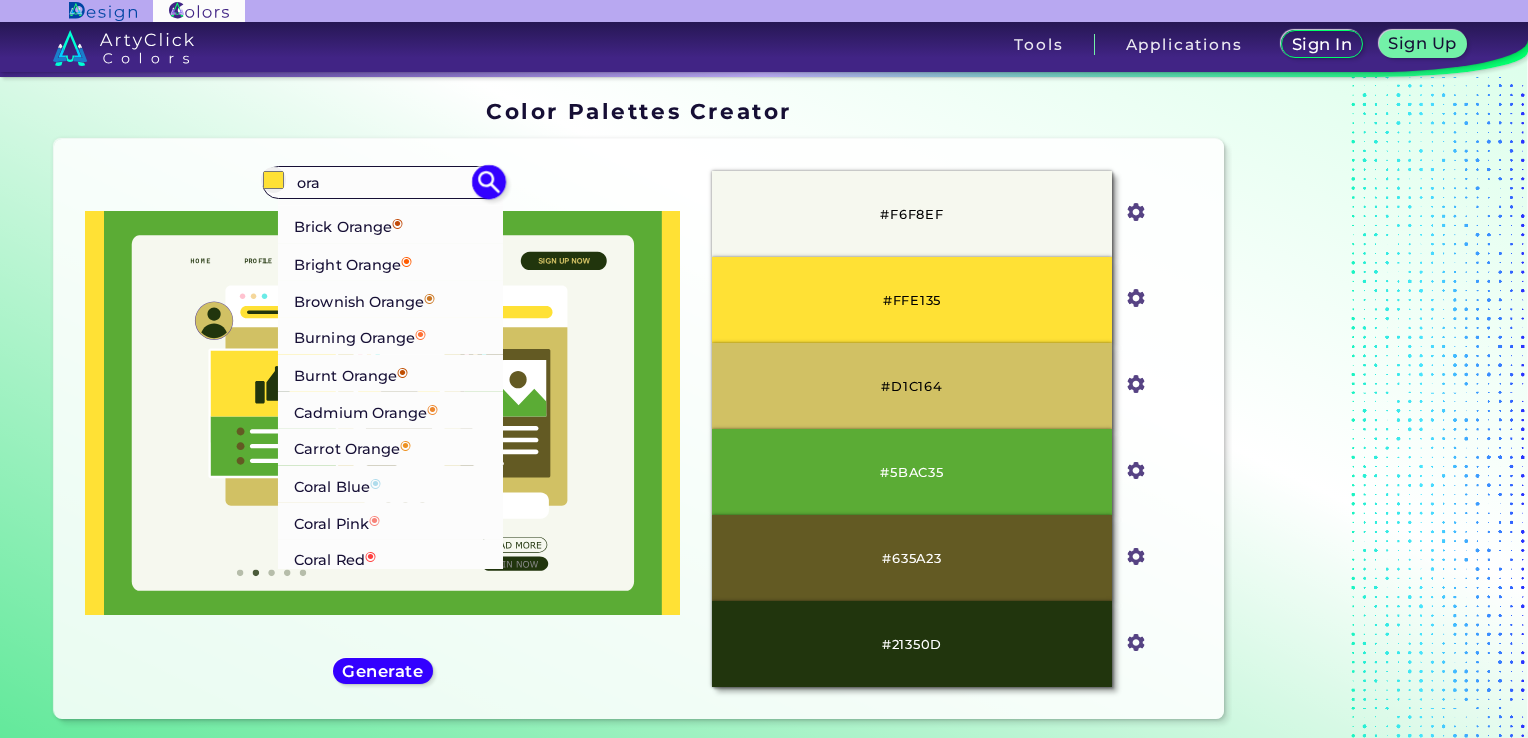 type on "ora" 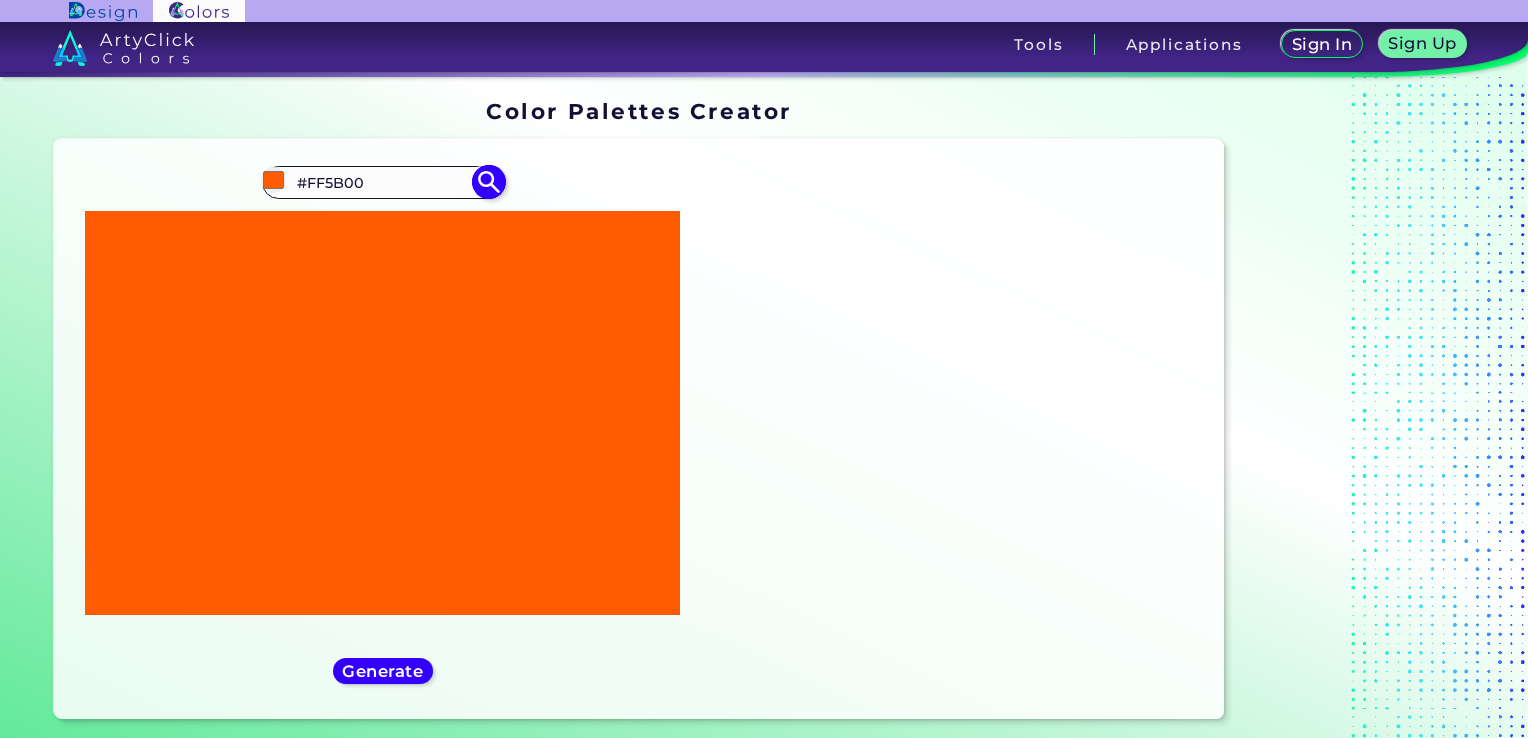 scroll, scrollTop: 0, scrollLeft: 0, axis: both 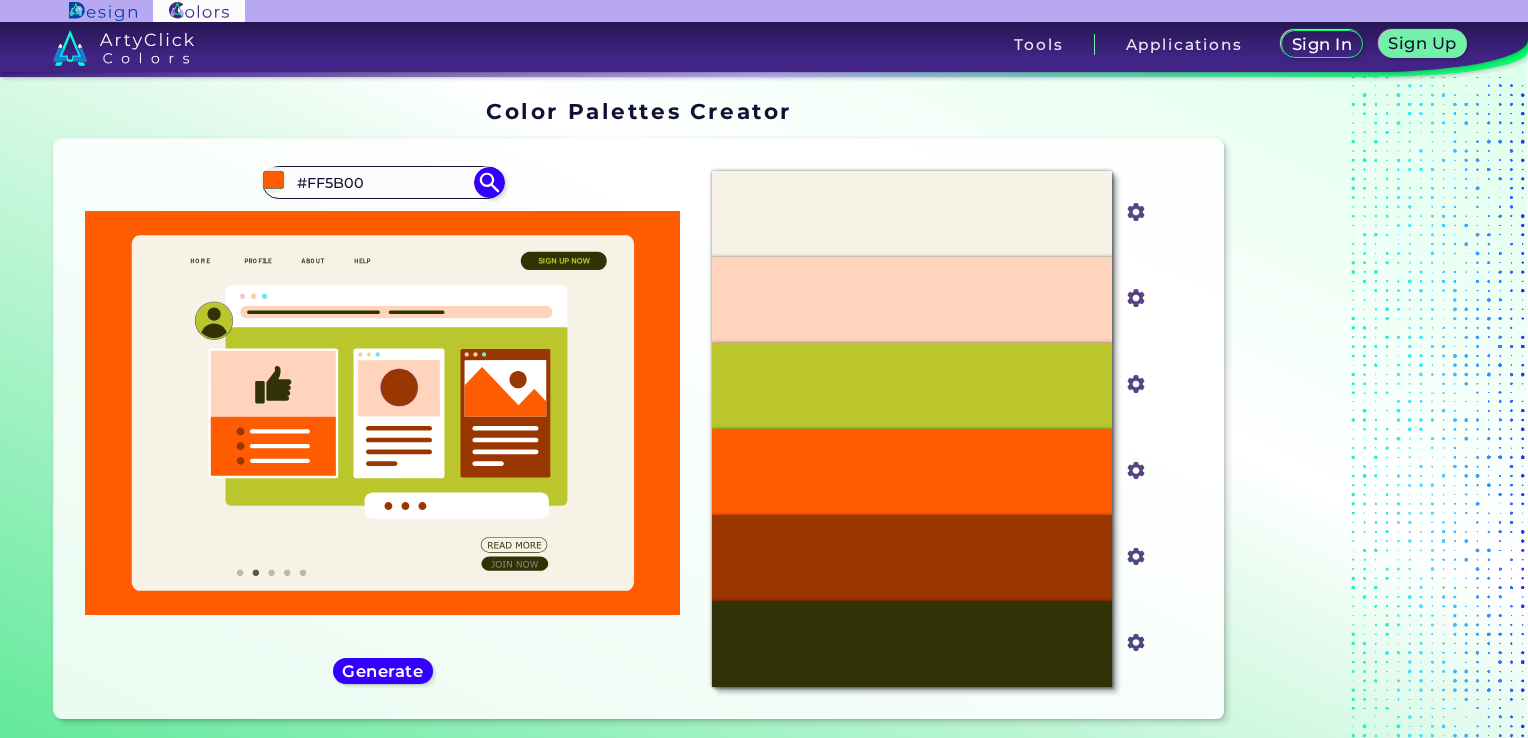 drag, startPoint x: 427, startPoint y: 182, endPoint x: 185, endPoint y: 166, distance: 242.52835 